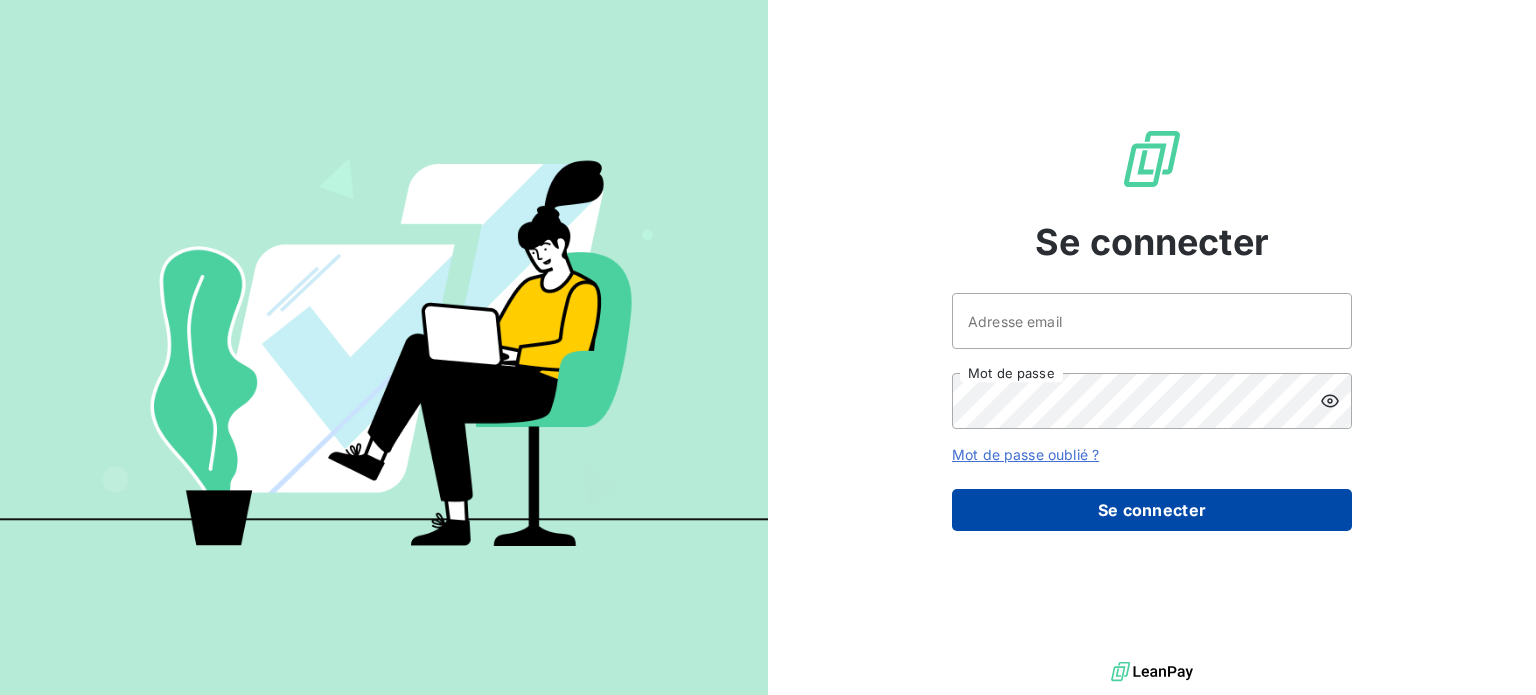 scroll, scrollTop: 0, scrollLeft: 0, axis: both 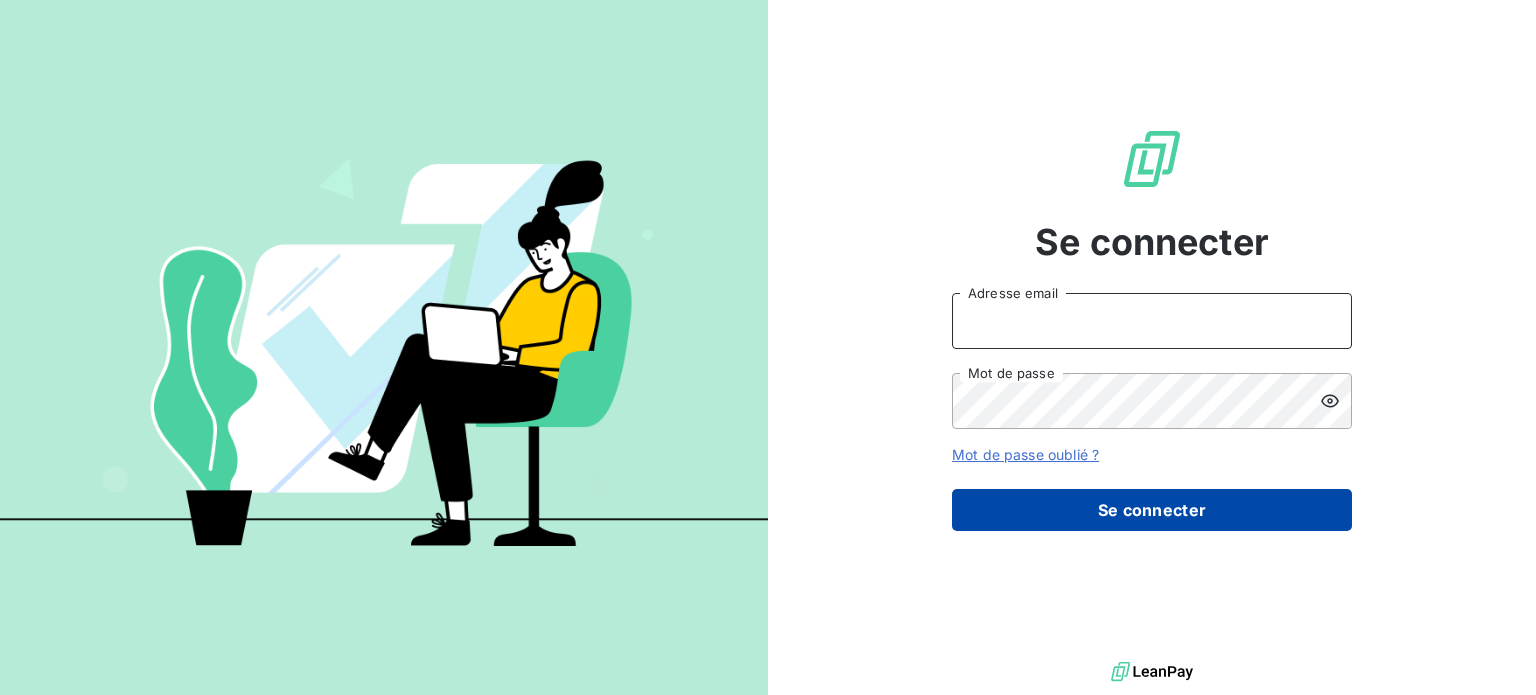 type on "[EMAIL_ADDRESS][DOMAIN_NAME]" 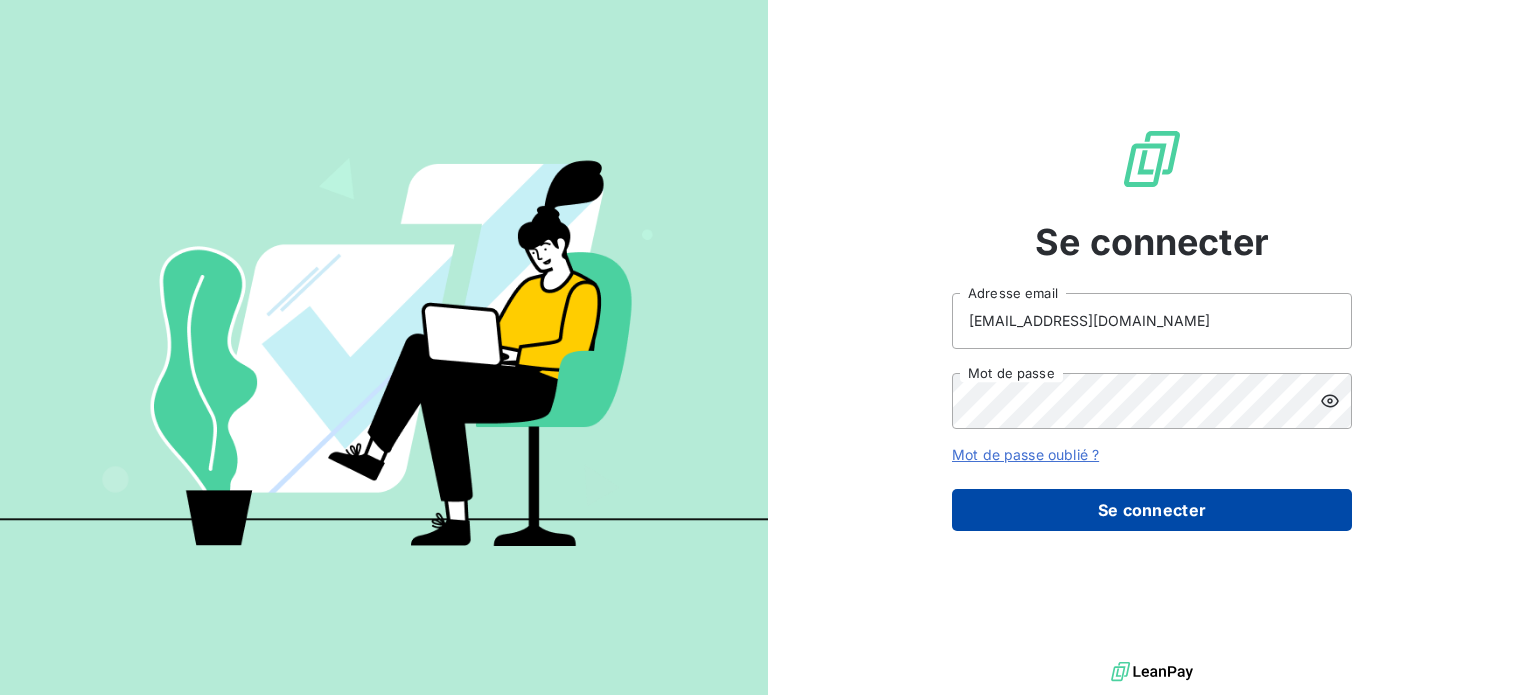 click on "Se connecter" at bounding box center [1152, 510] 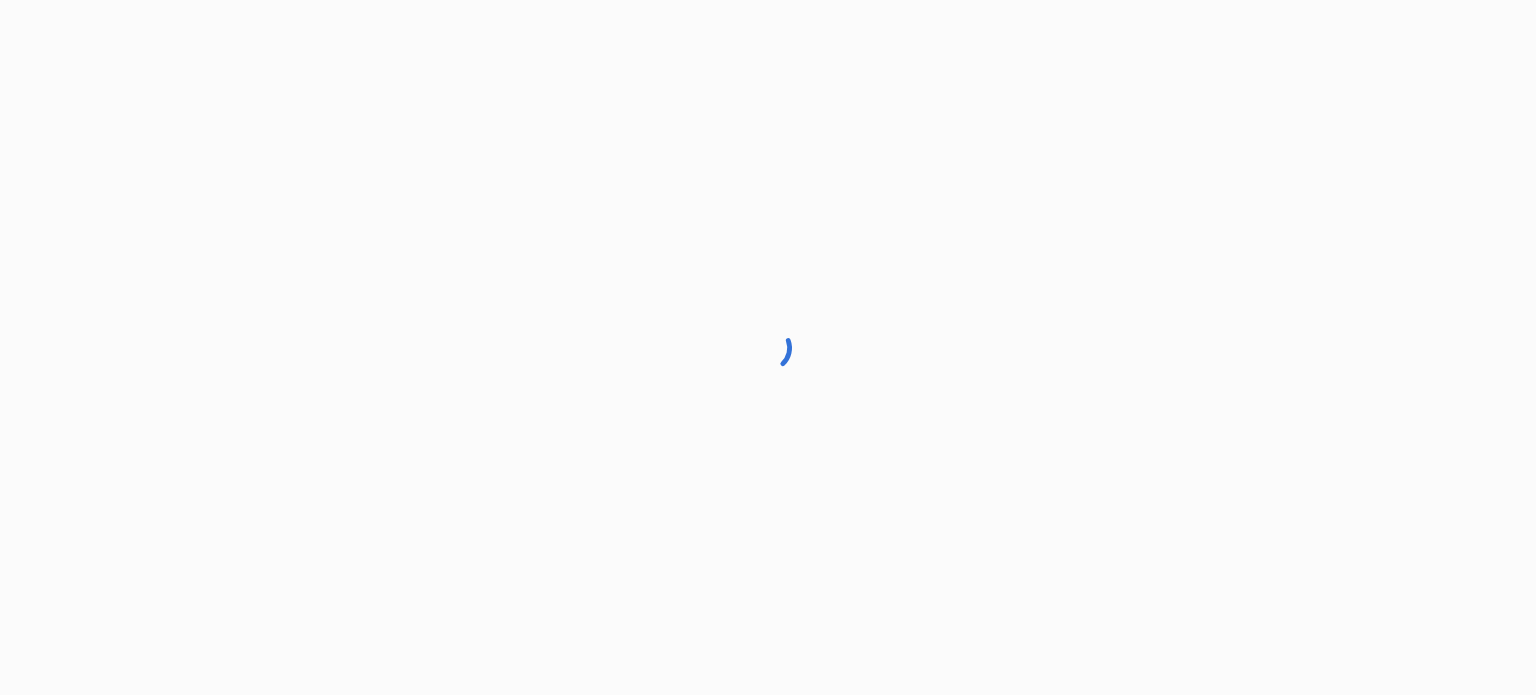 scroll, scrollTop: 0, scrollLeft: 0, axis: both 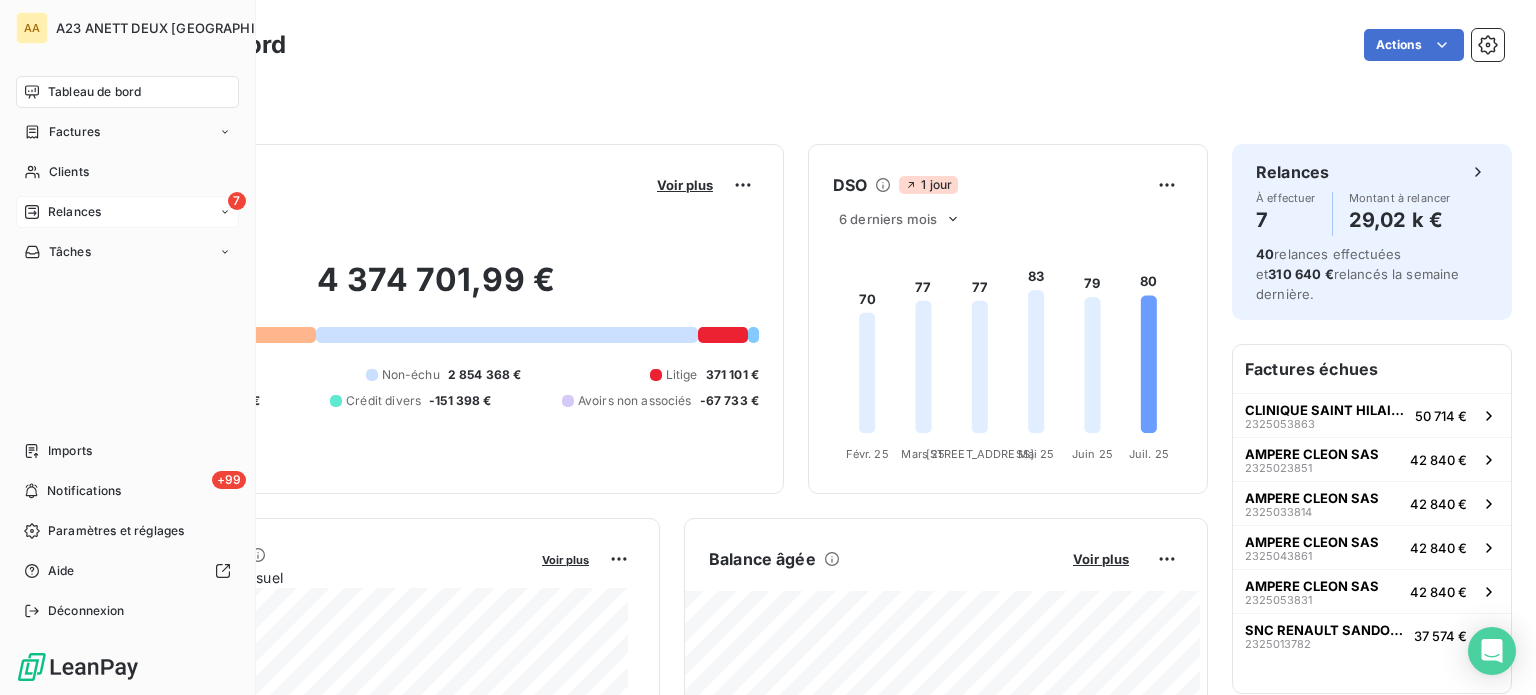 click on "7 Relances" at bounding box center [127, 212] 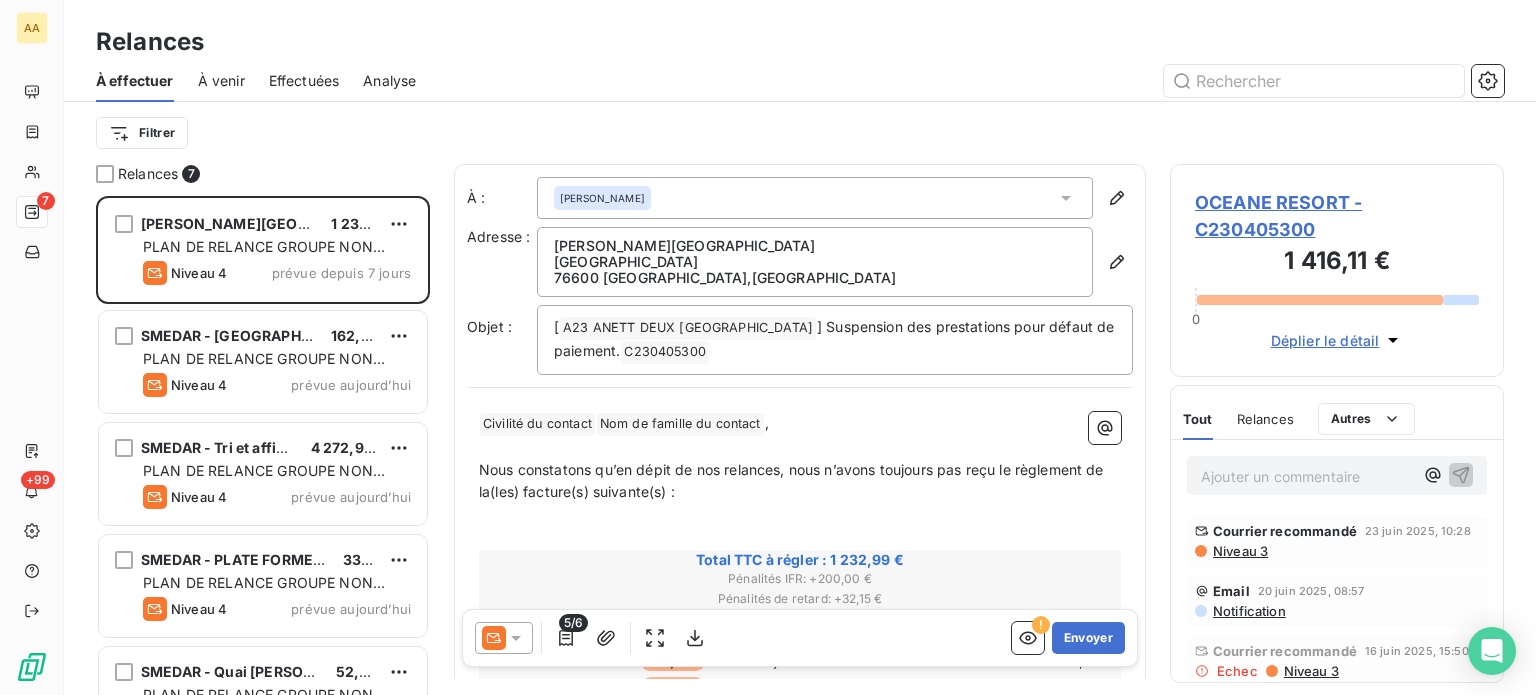 scroll, scrollTop: 484, scrollLeft: 318, axis: both 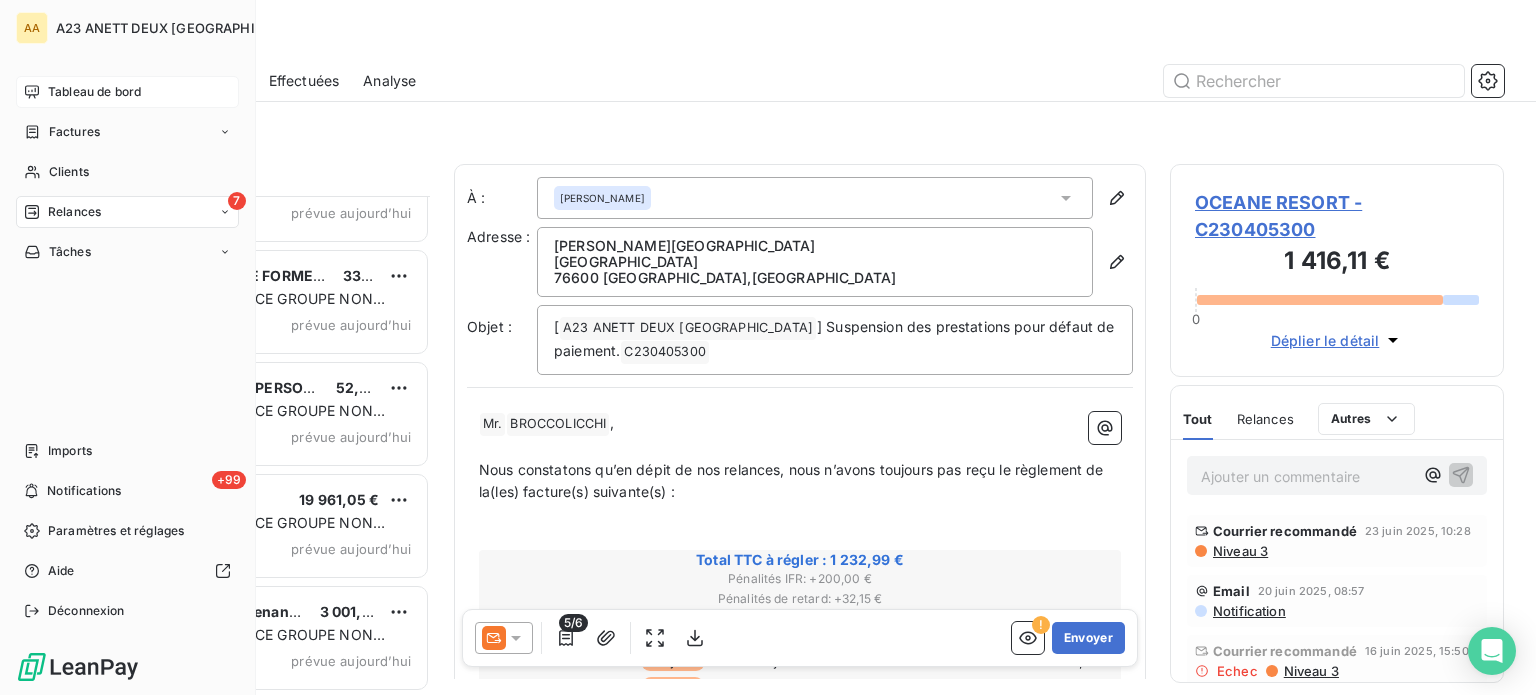 click on "Tableau de bord" at bounding box center (94, 92) 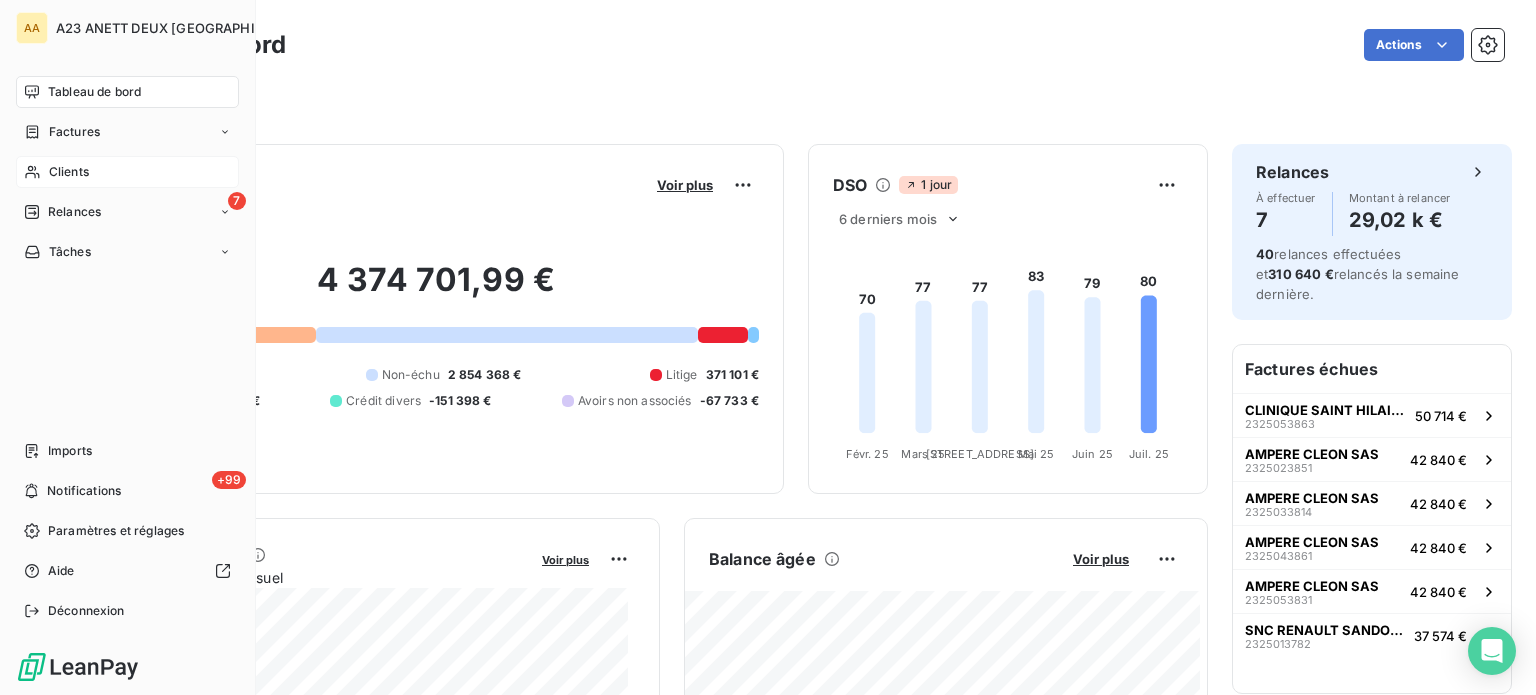 click on "Clients" at bounding box center (69, 172) 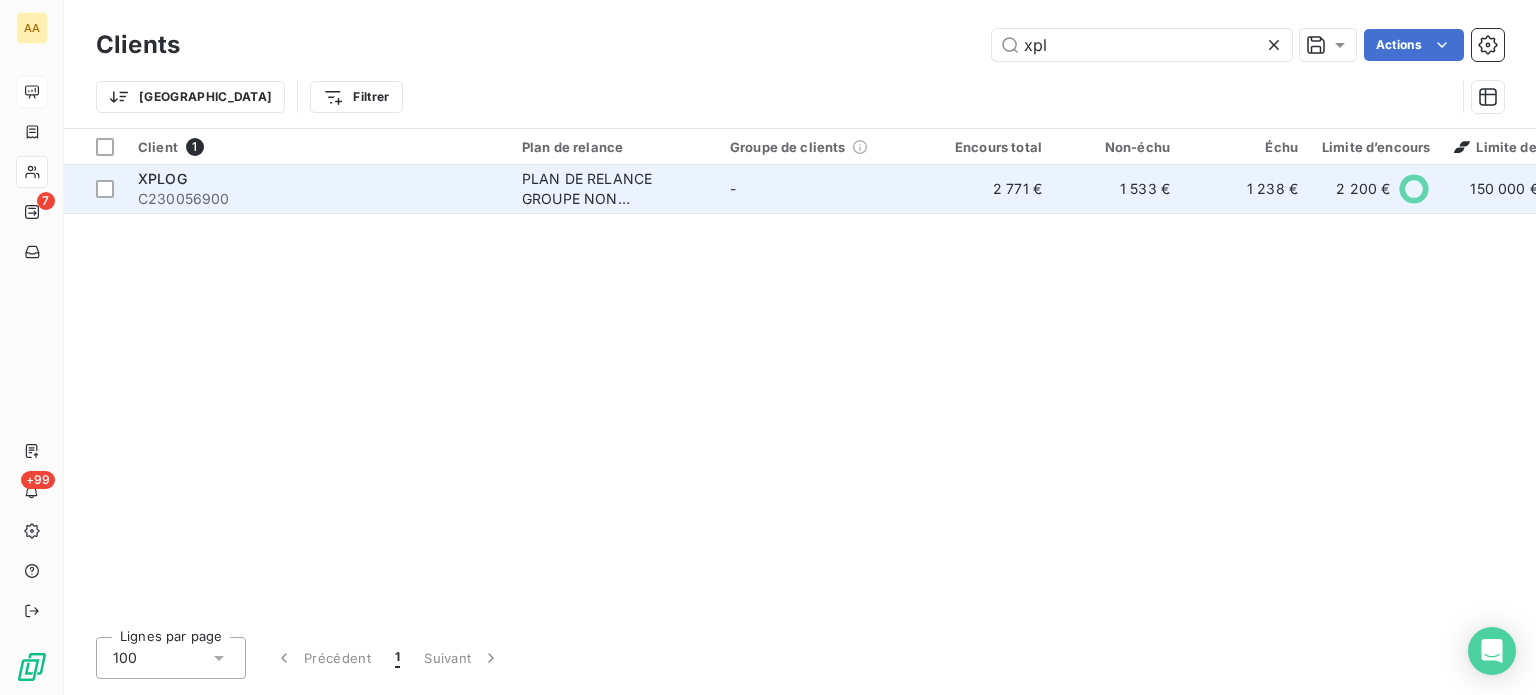 type on "xpl" 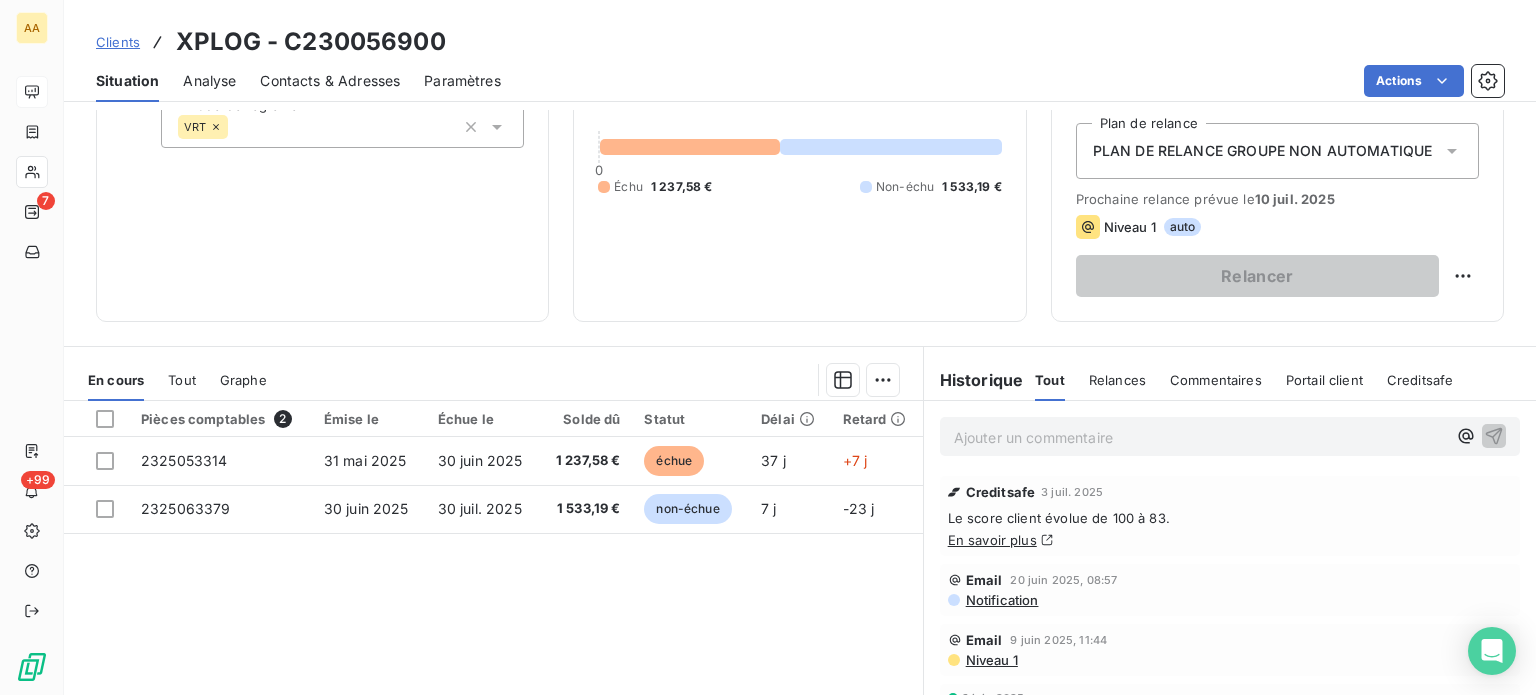 scroll, scrollTop: 100, scrollLeft: 0, axis: vertical 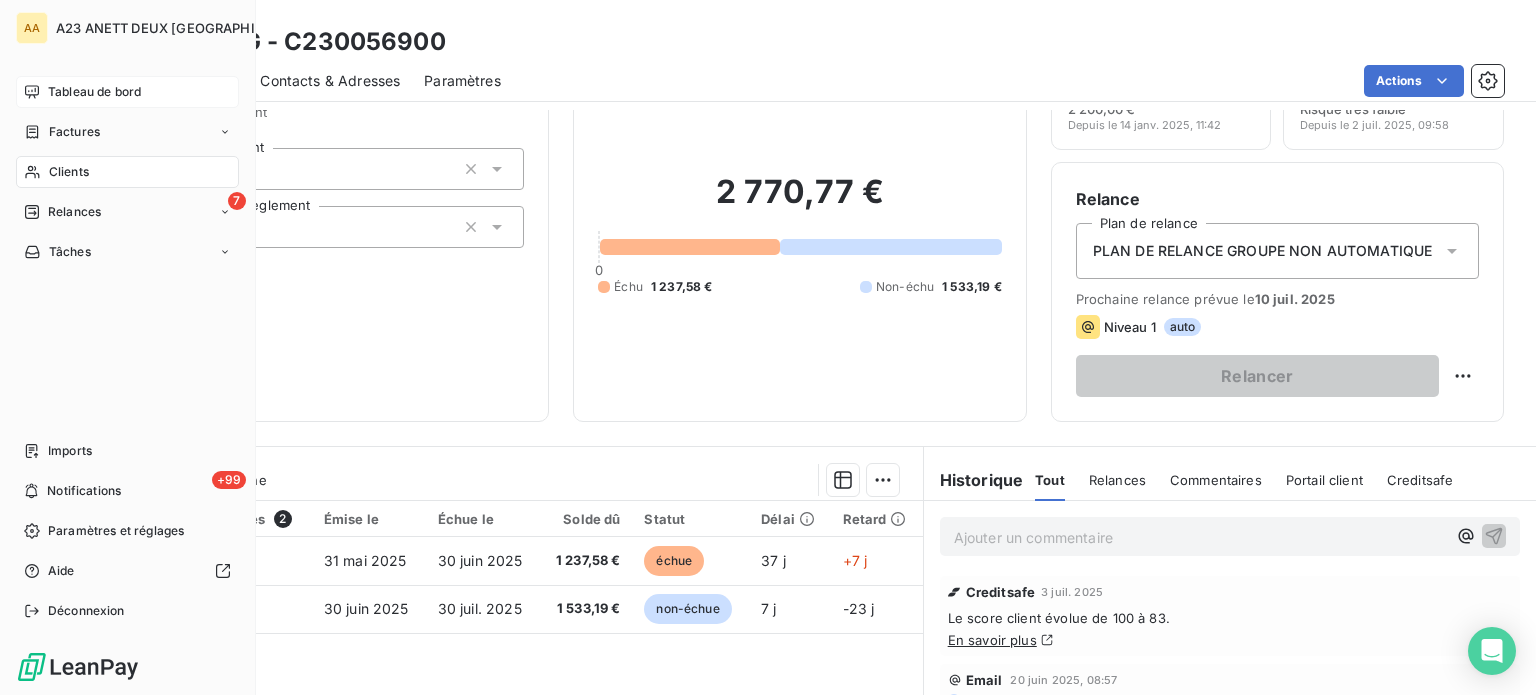click on "Clients" at bounding box center (69, 172) 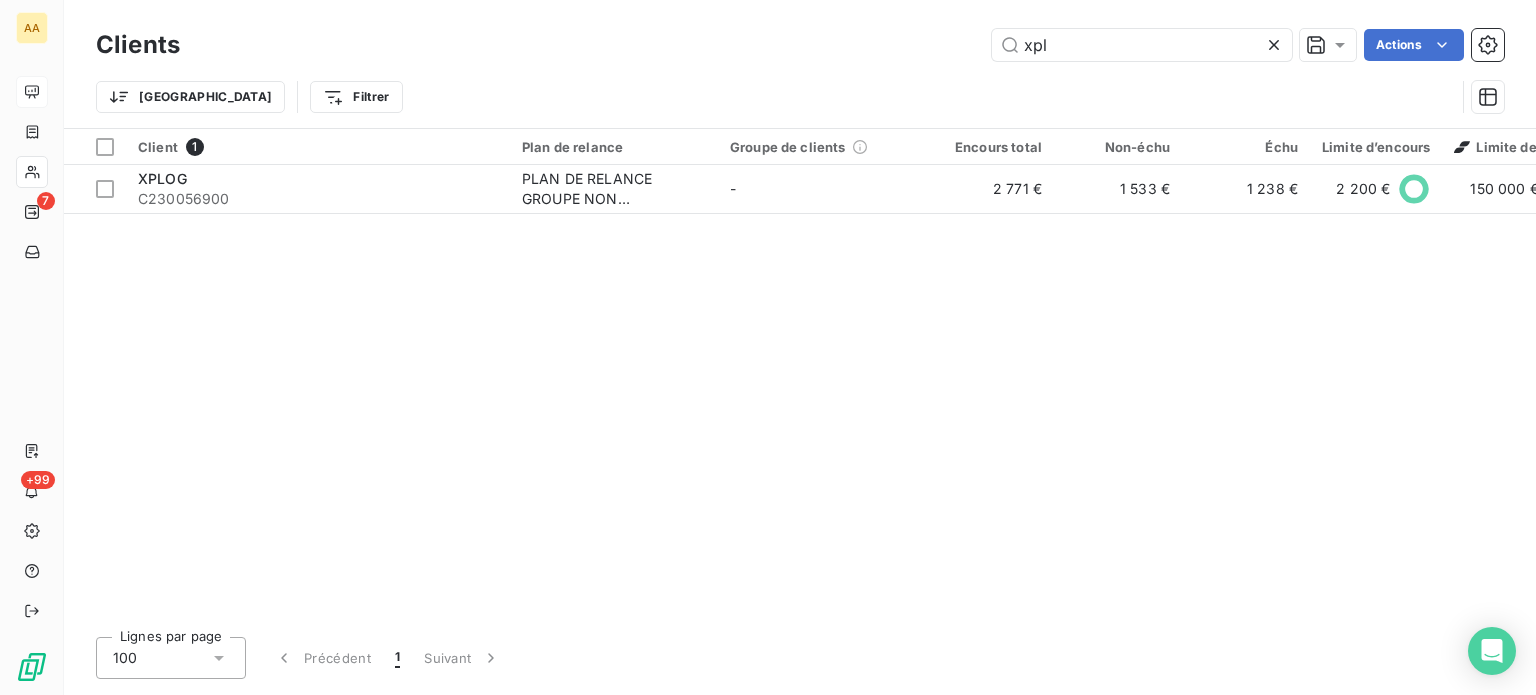 drag, startPoint x: 1080, startPoint y: 44, endPoint x: 751, endPoint y: 22, distance: 329.73474 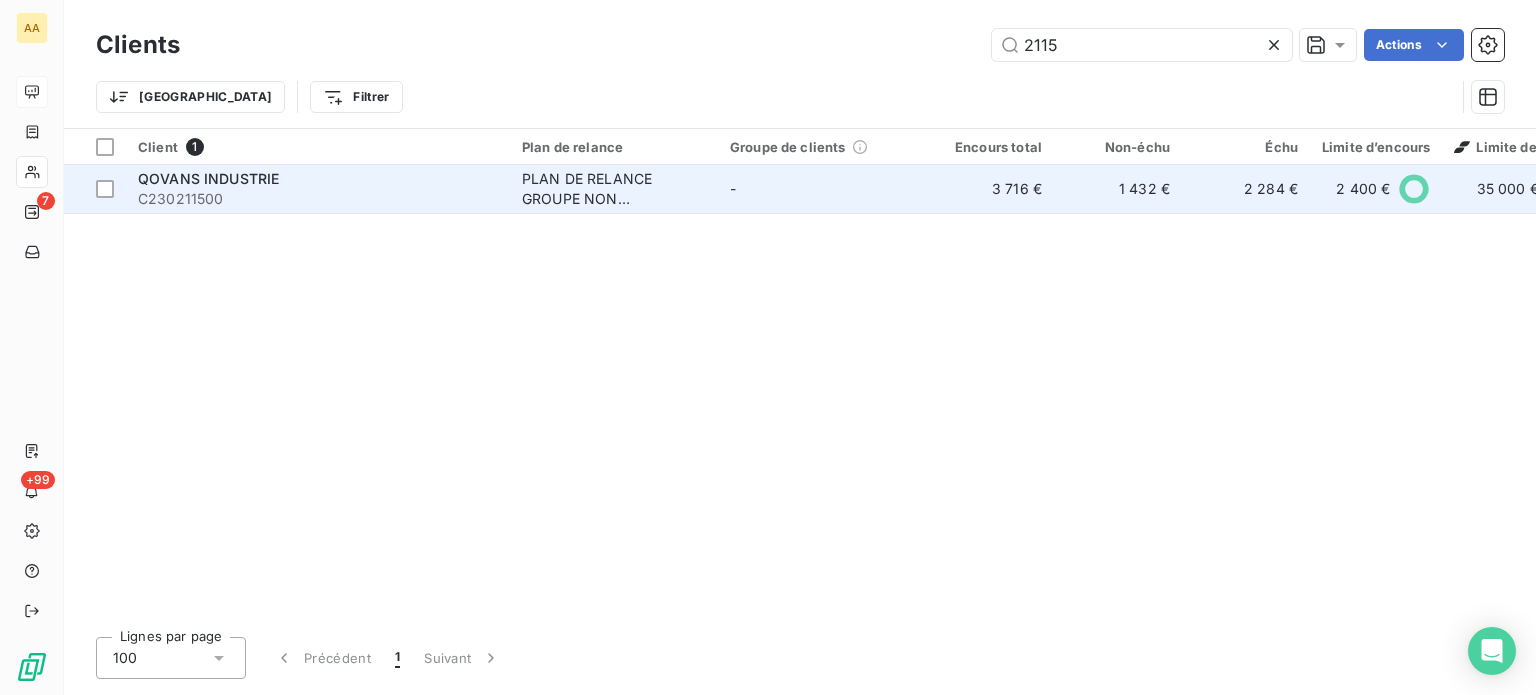 type on "2115" 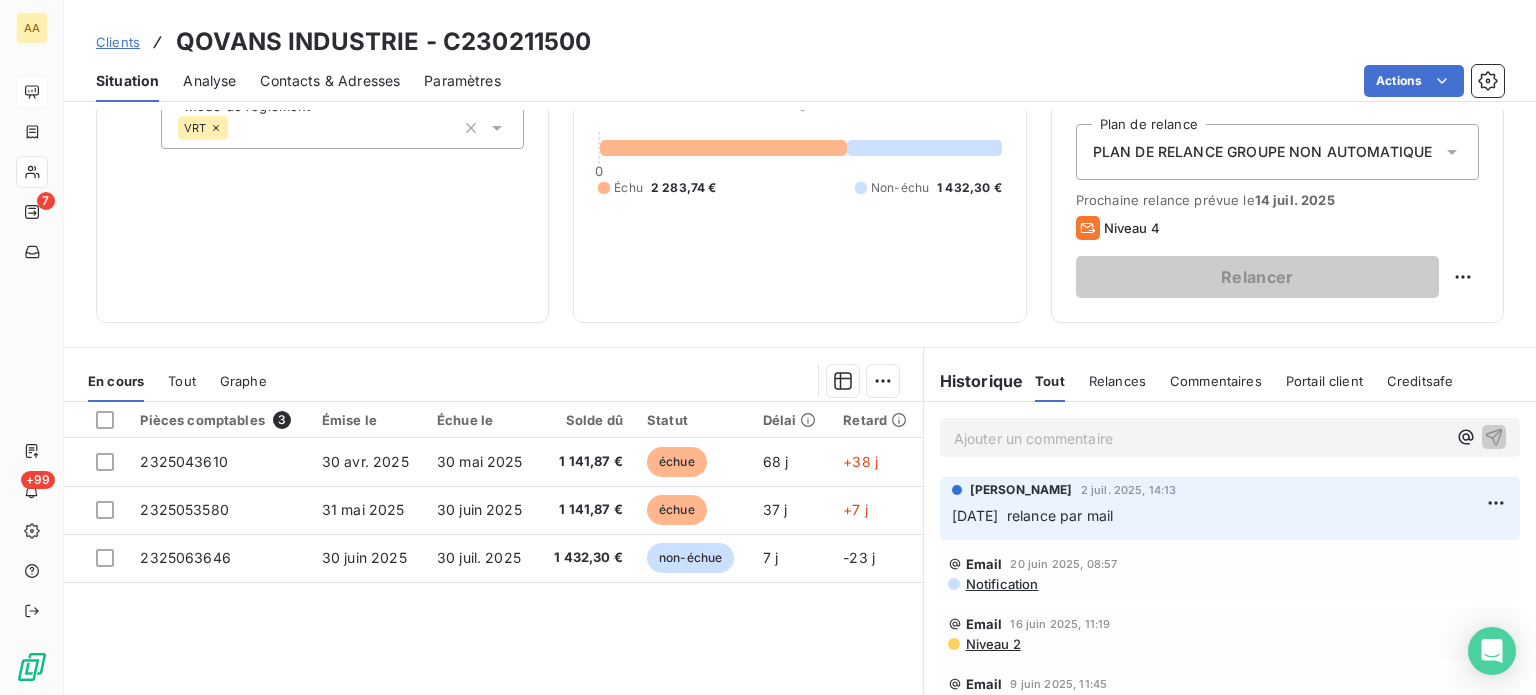 scroll, scrollTop: 200, scrollLeft: 0, axis: vertical 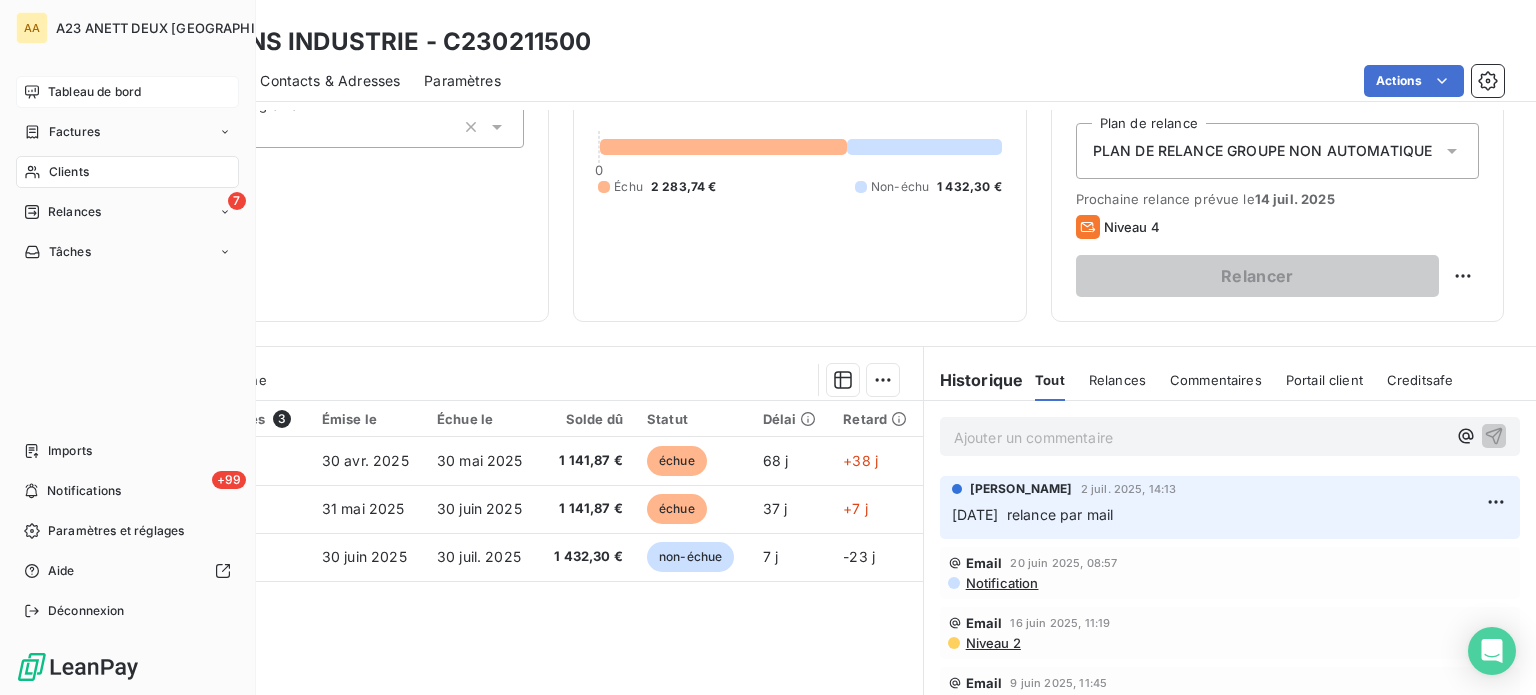 click on "Clients" at bounding box center [69, 172] 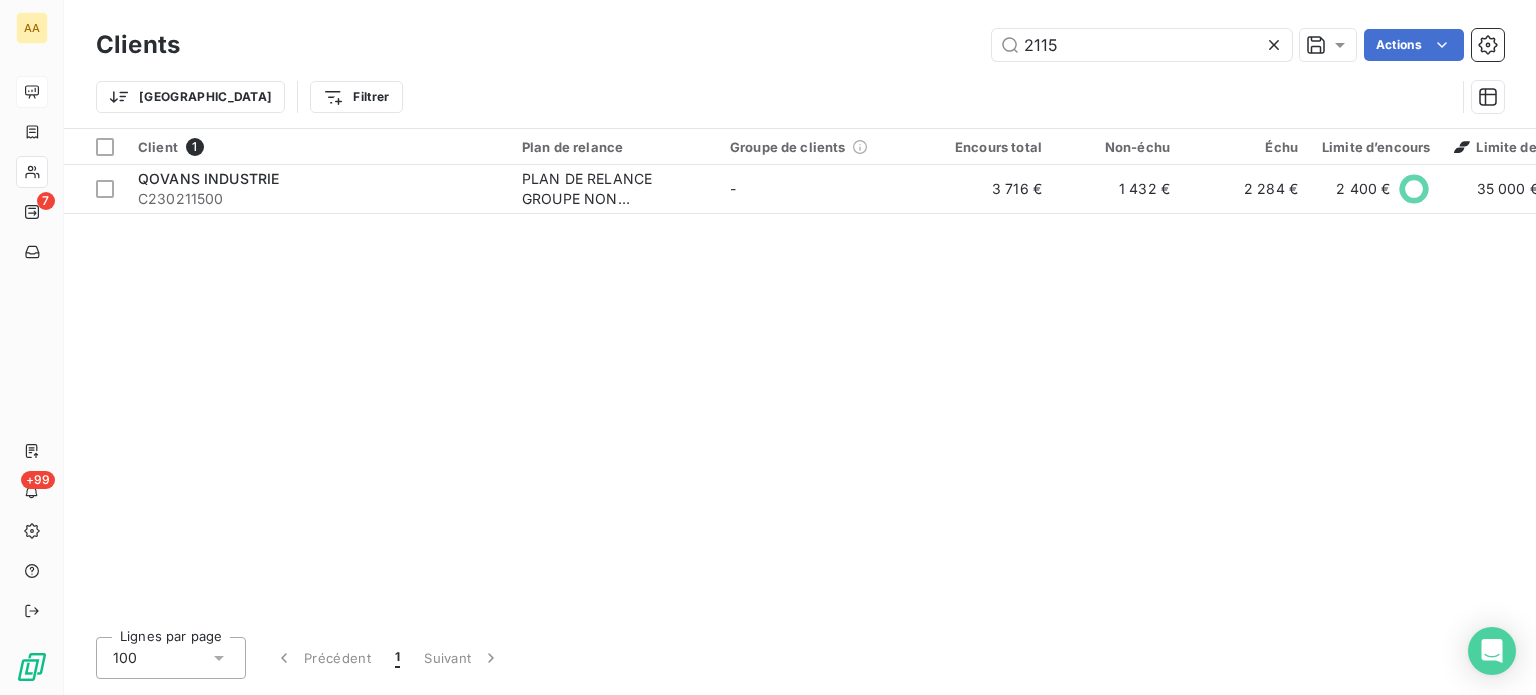 drag, startPoint x: 1080, startPoint y: 51, endPoint x: 883, endPoint y: 31, distance: 198.01262 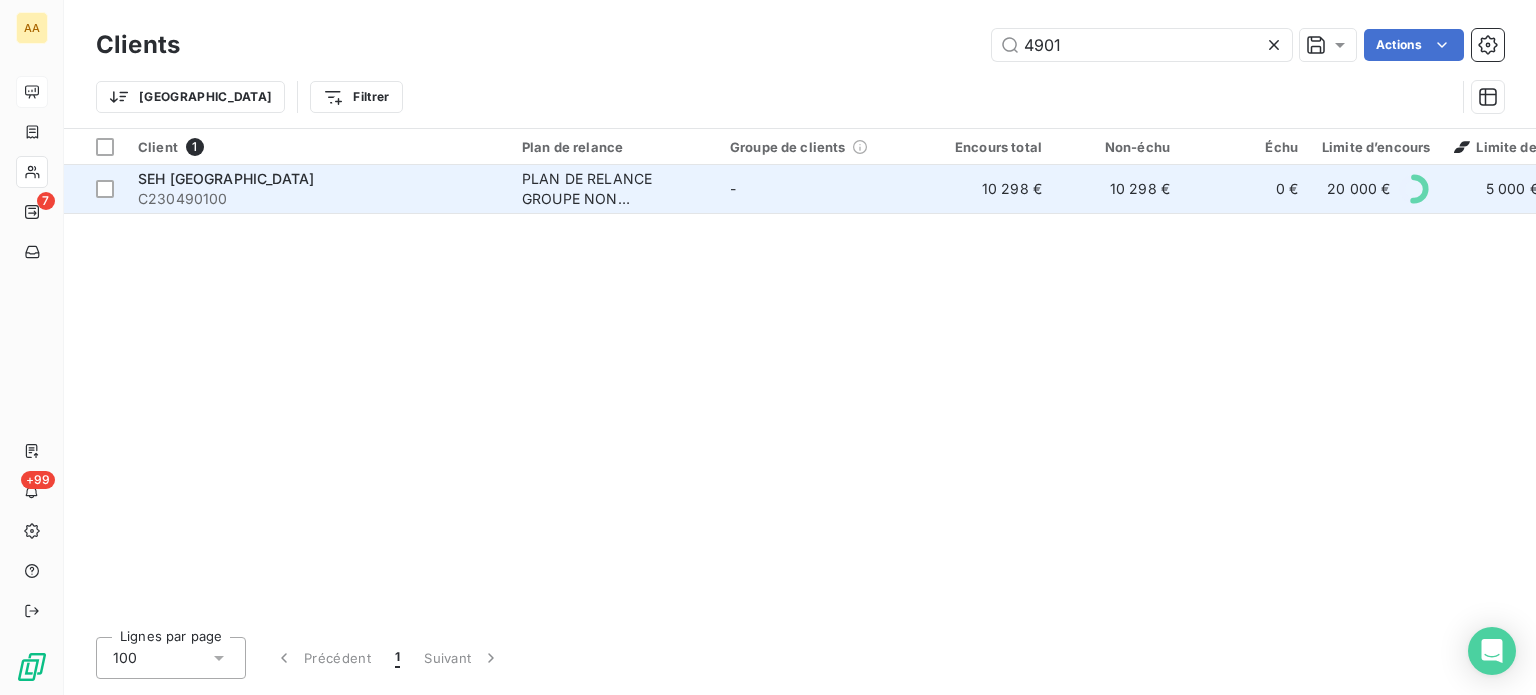 type on "4901" 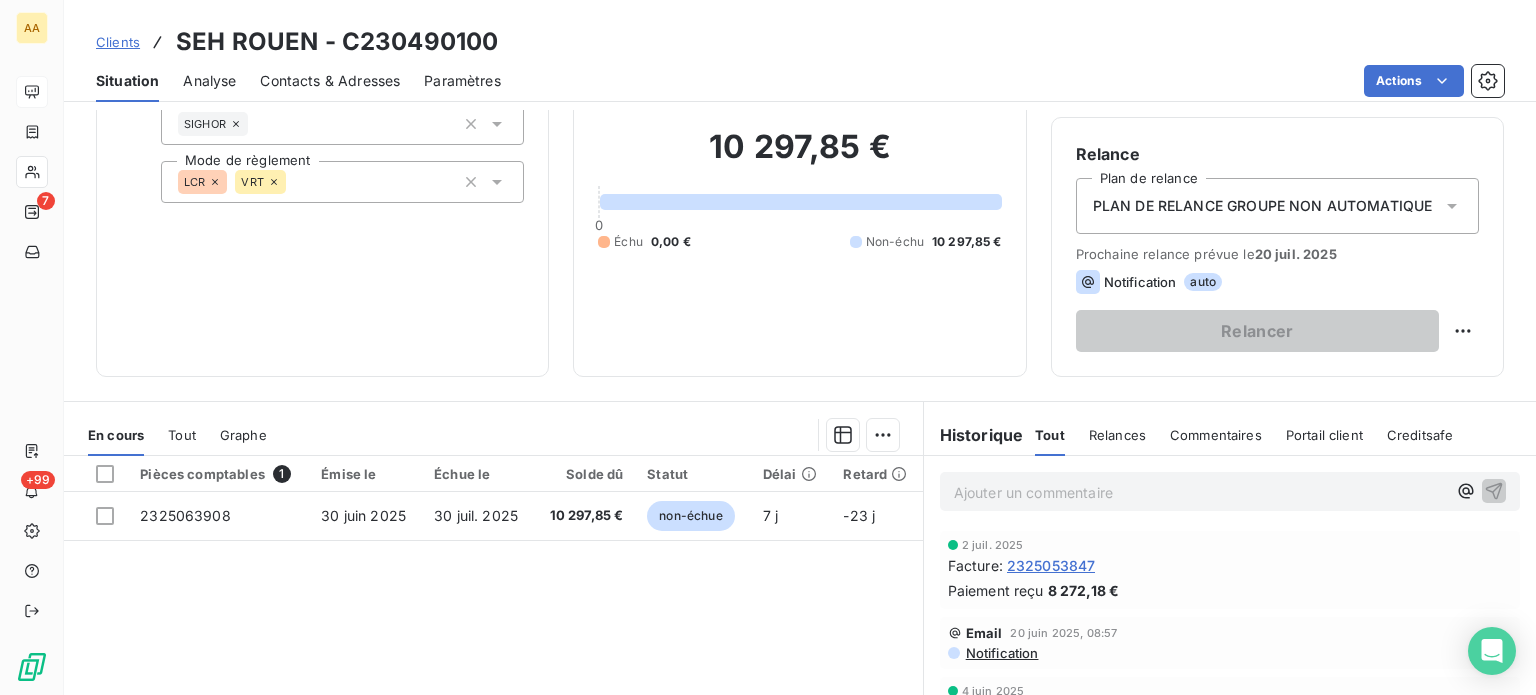 scroll, scrollTop: 200, scrollLeft: 0, axis: vertical 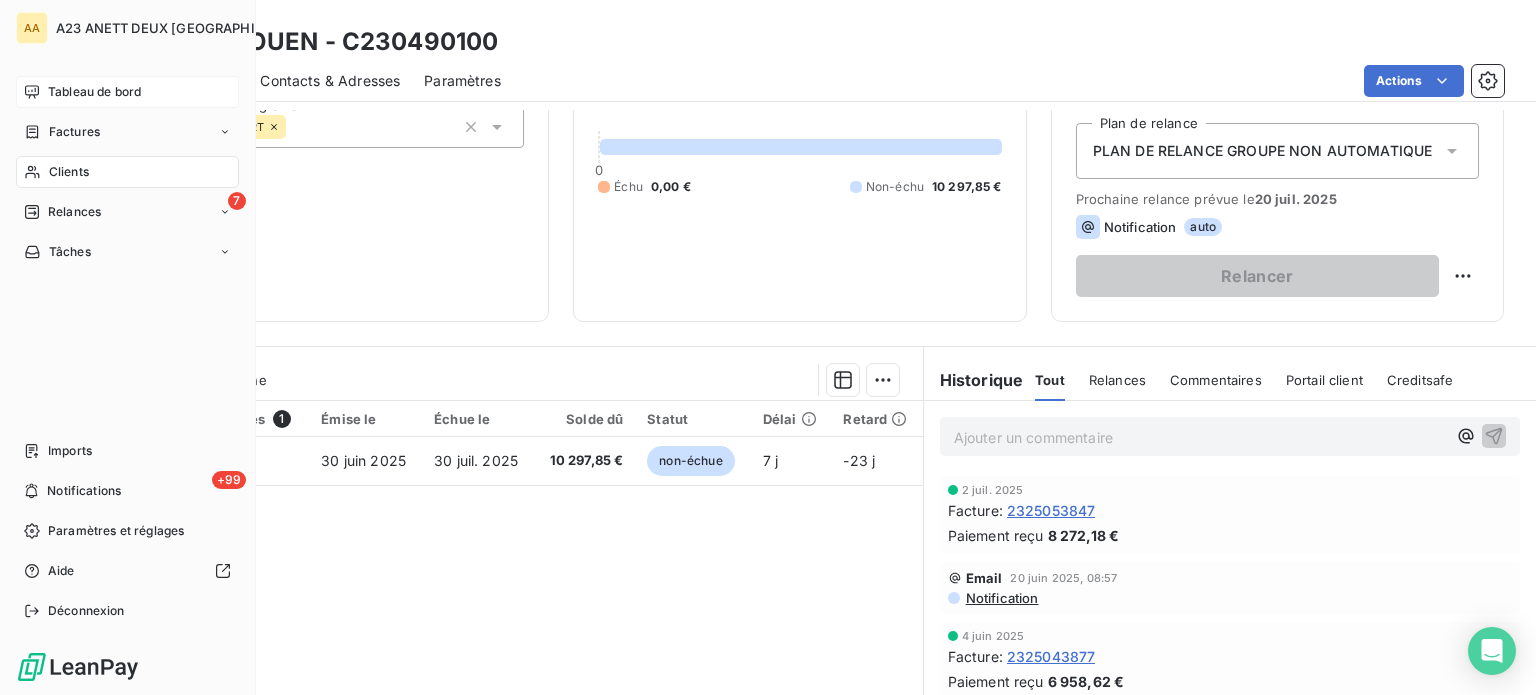 click on "Clients" at bounding box center [69, 172] 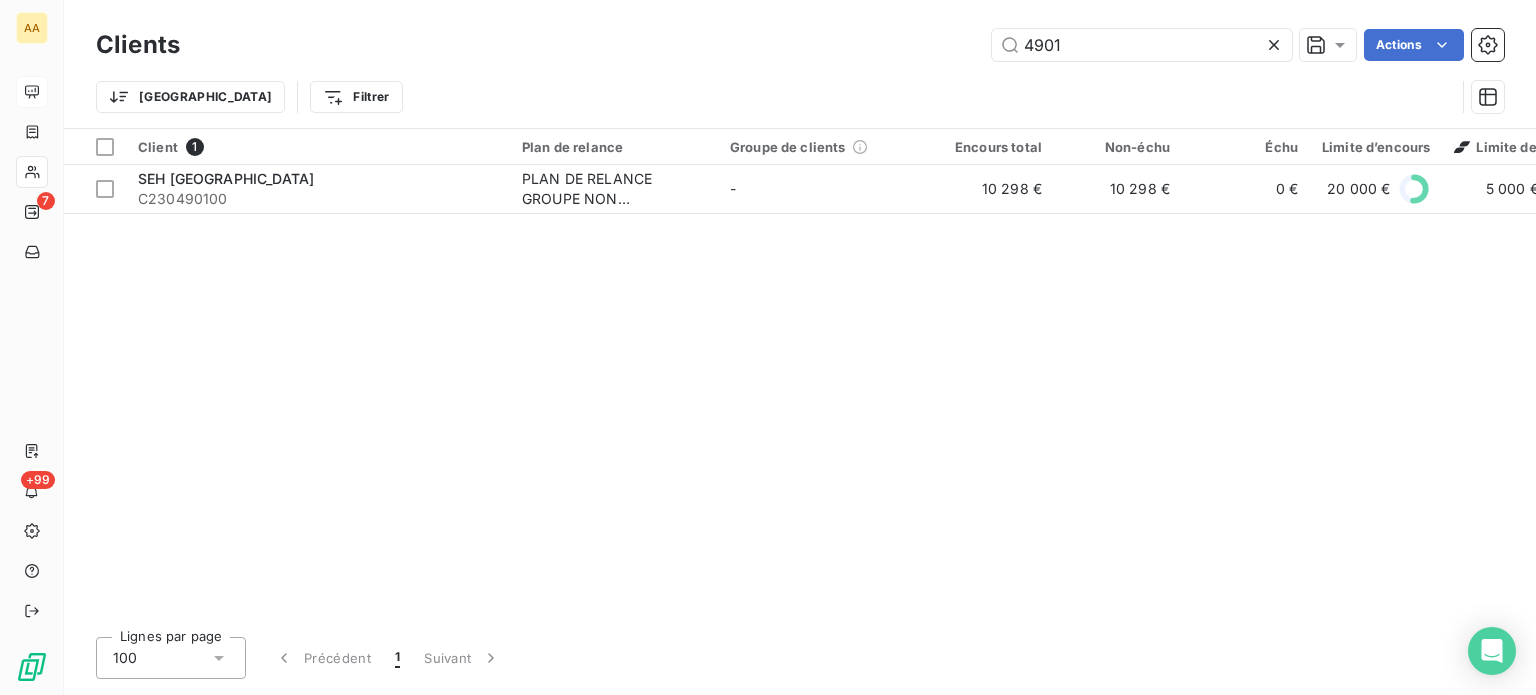 drag, startPoint x: 1115, startPoint y: 47, endPoint x: 645, endPoint y: -6, distance: 472.97885 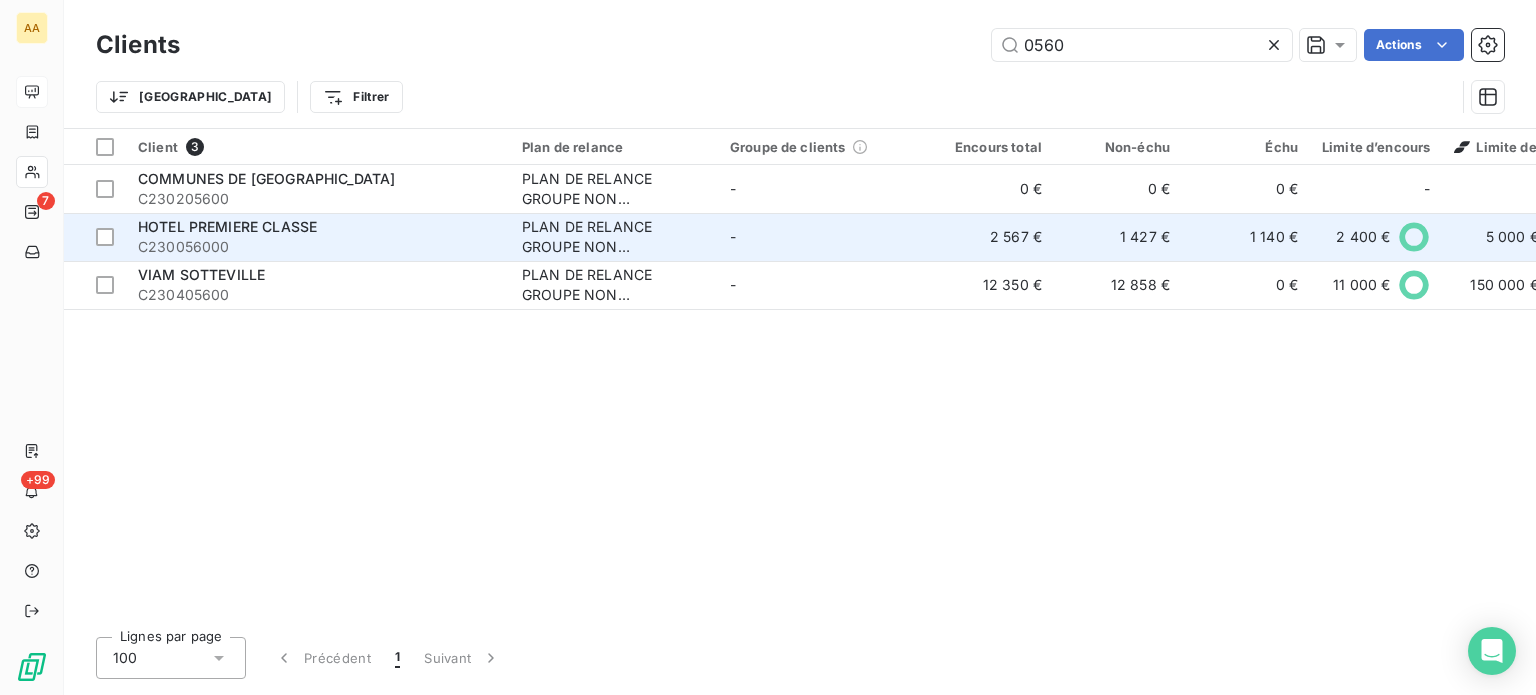 type on "0560" 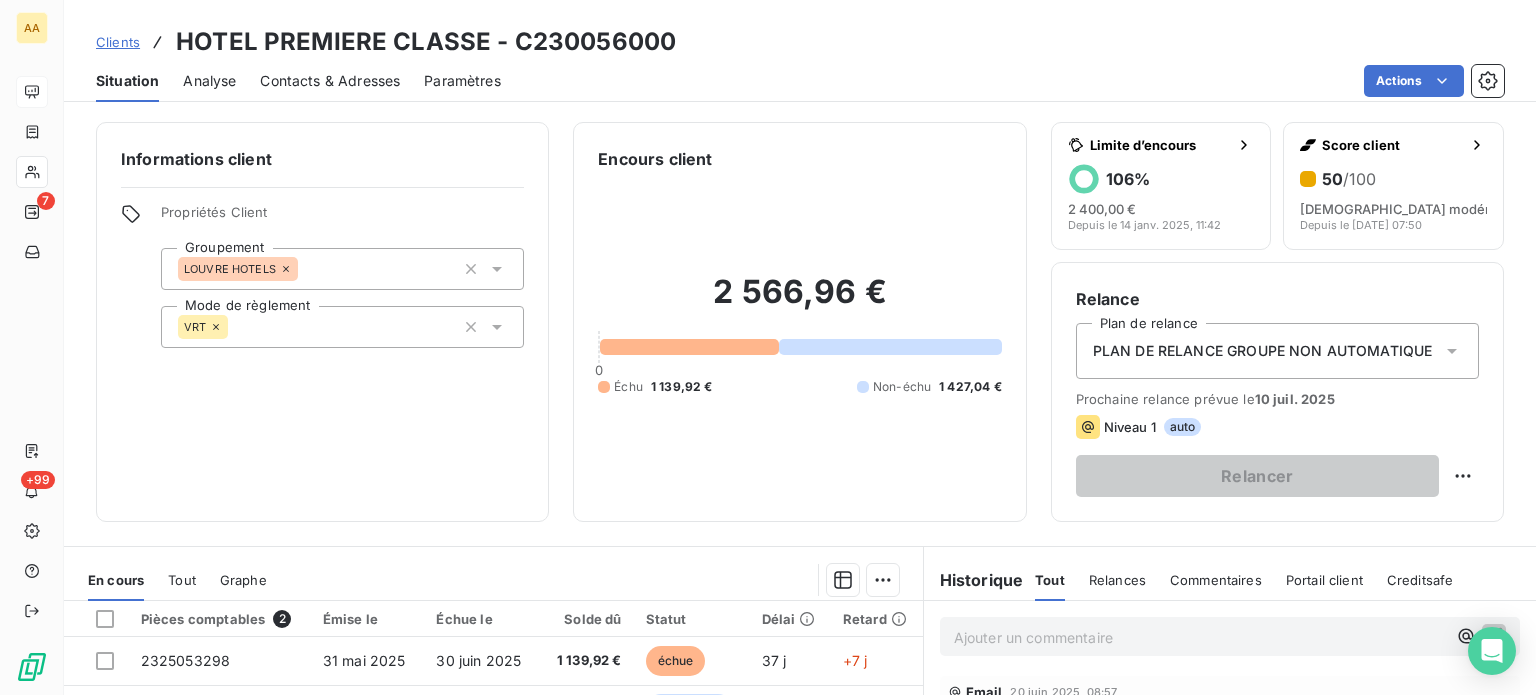 scroll, scrollTop: 100, scrollLeft: 0, axis: vertical 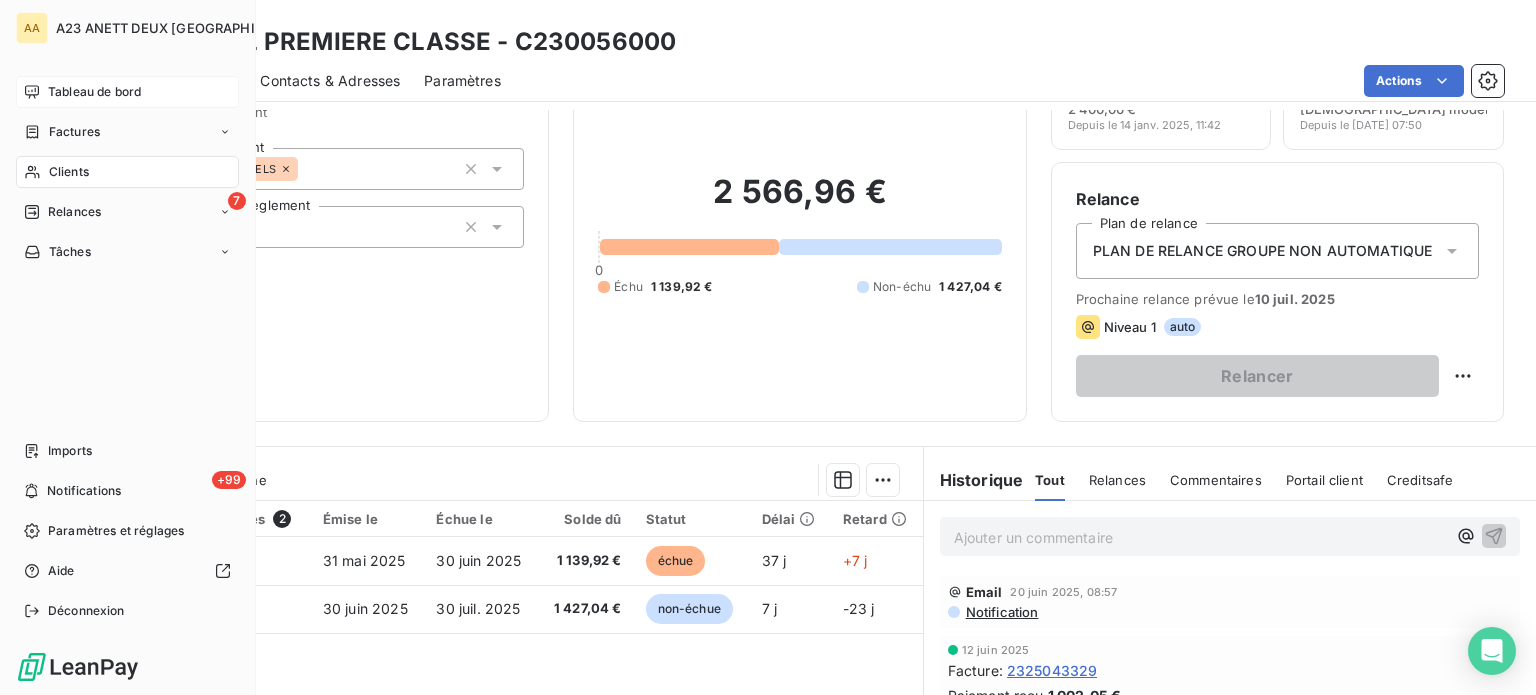 click on "Clients" at bounding box center [69, 172] 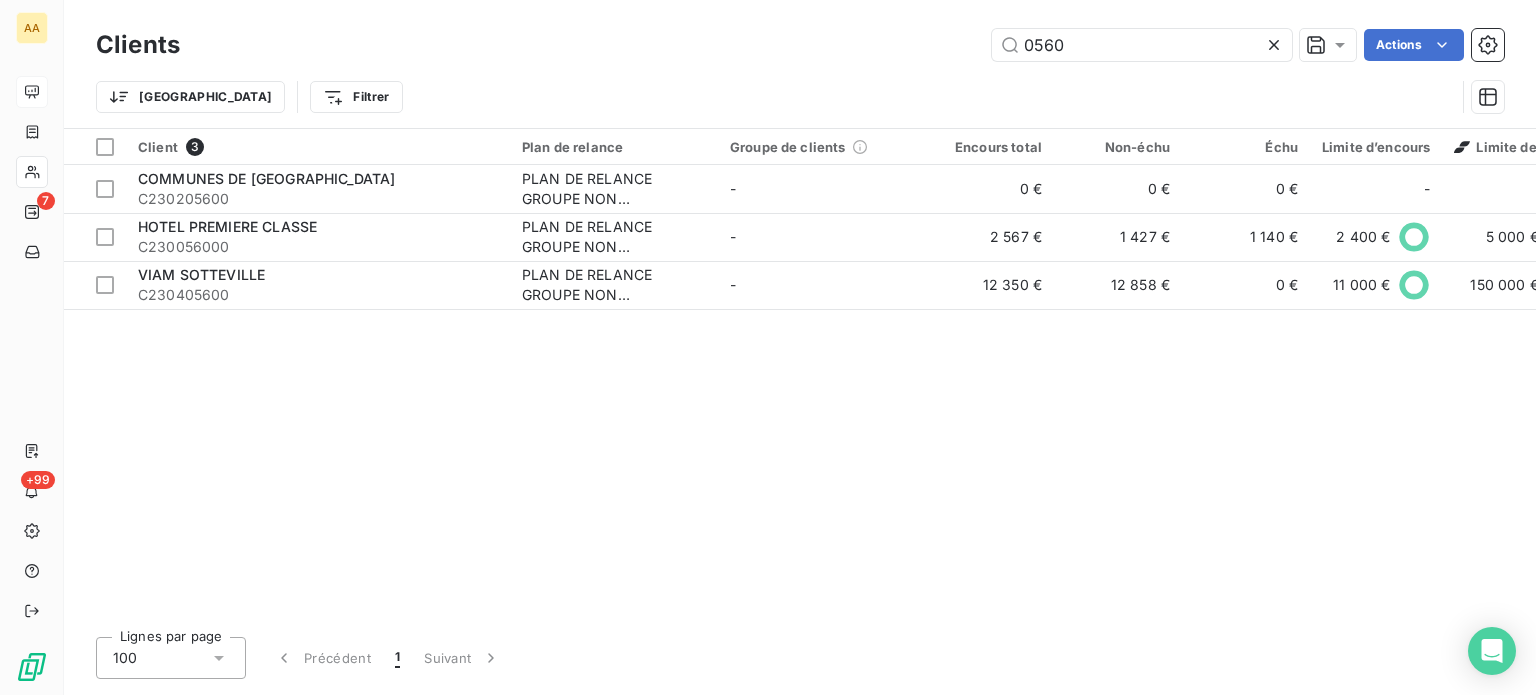 drag, startPoint x: 893, startPoint y: 43, endPoint x: 691, endPoint y: 34, distance: 202.2004 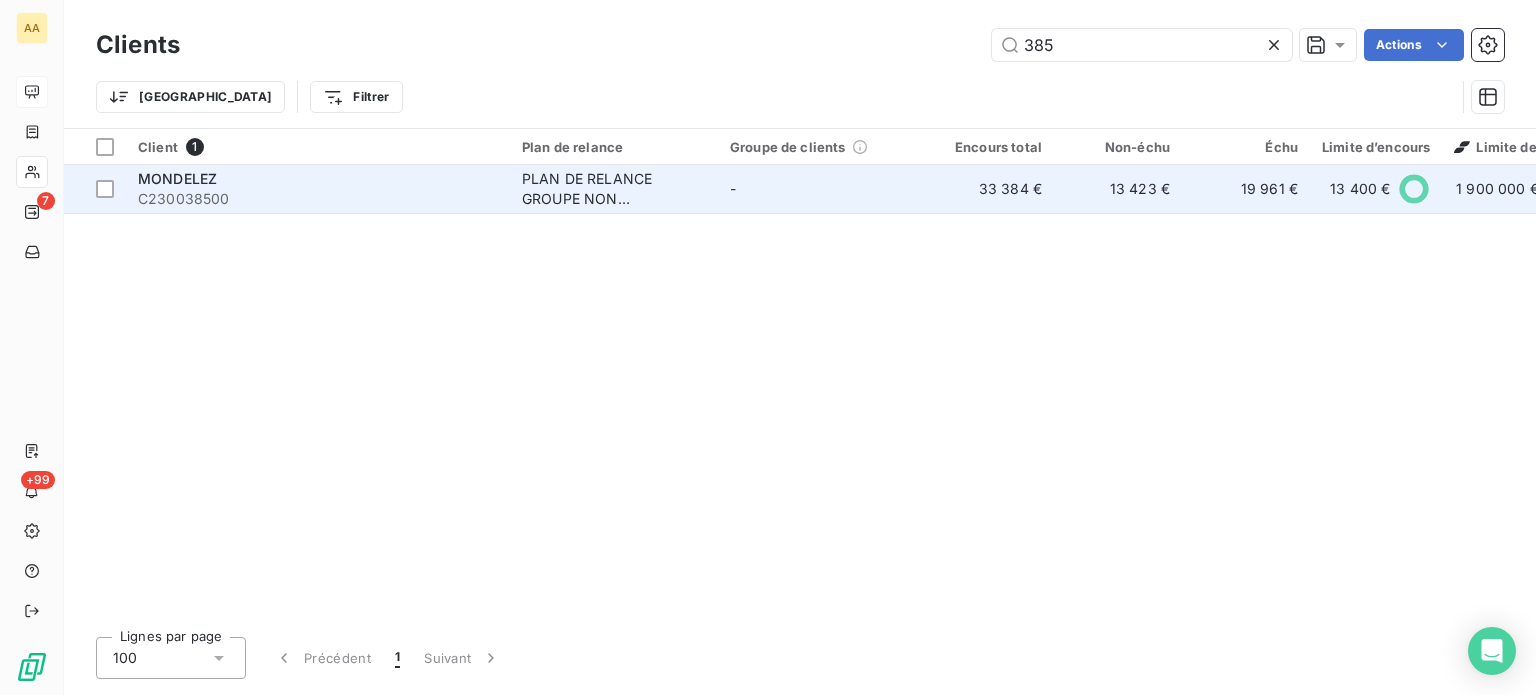 type on "385" 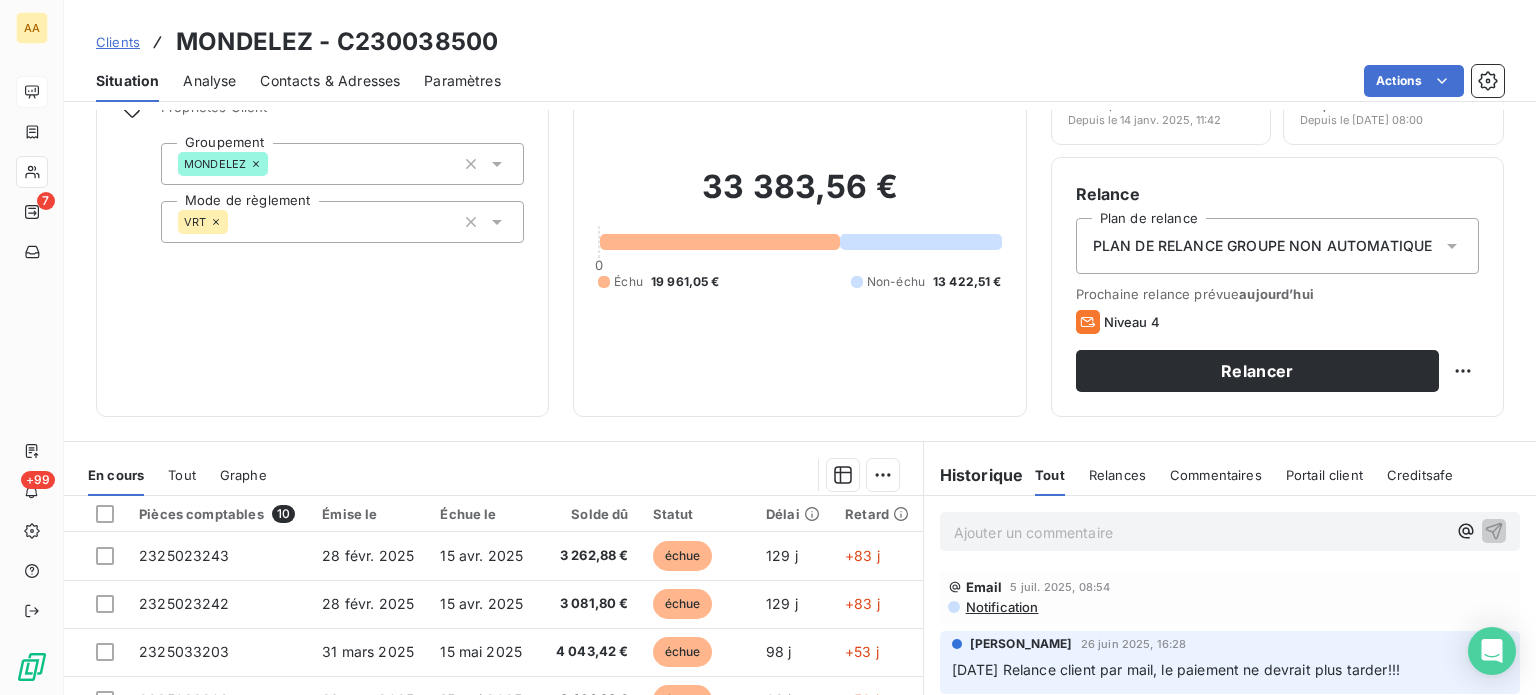 scroll, scrollTop: 0, scrollLeft: 0, axis: both 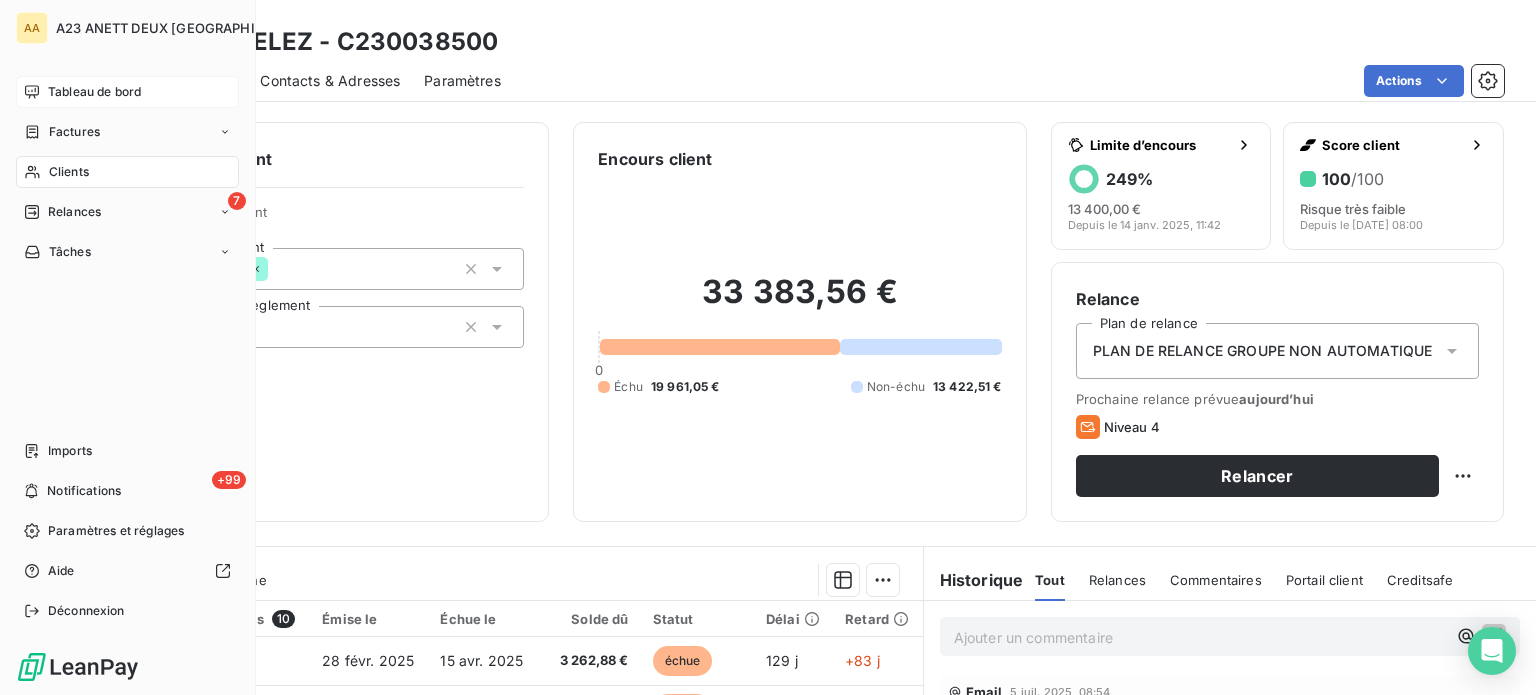 click on "Clients" at bounding box center [127, 172] 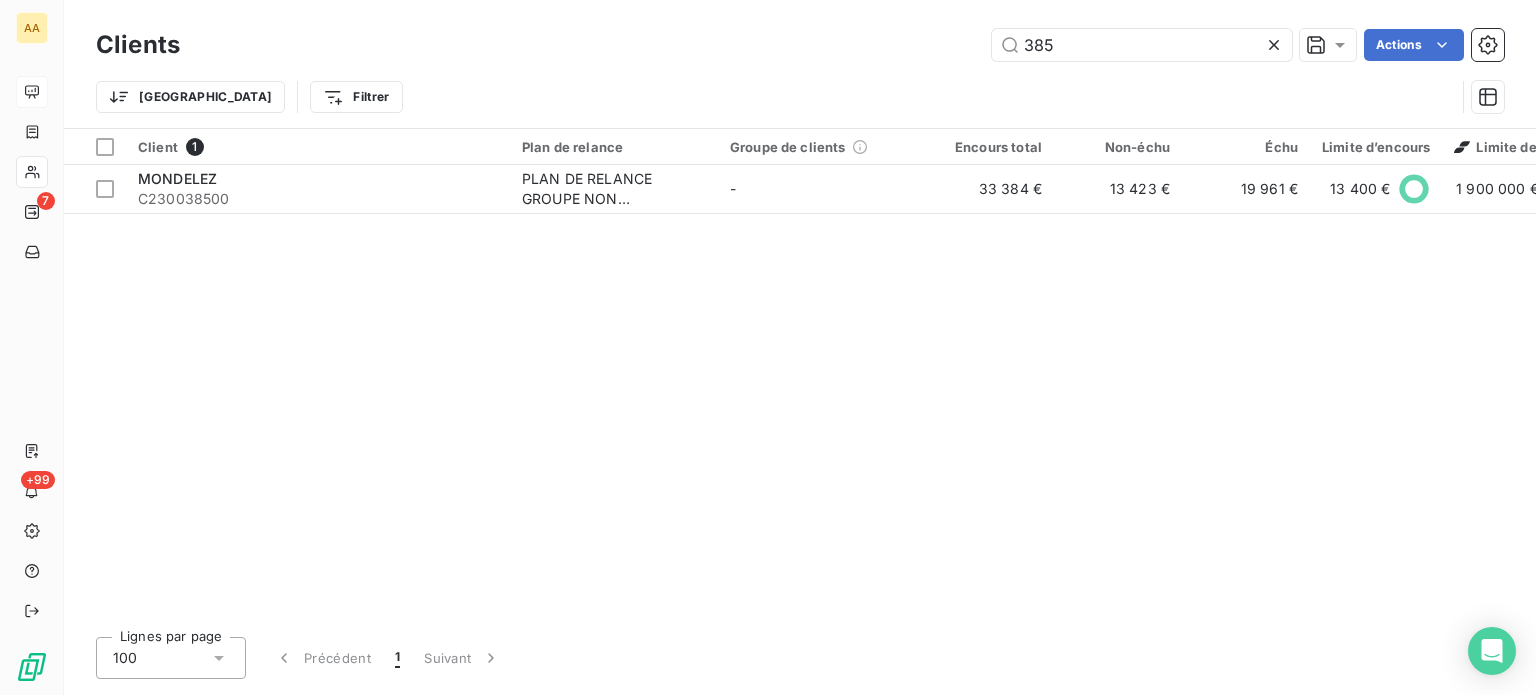 drag, startPoint x: 1041, startPoint y: 41, endPoint x: 869, endPoint y: 4, distance: 175.93465 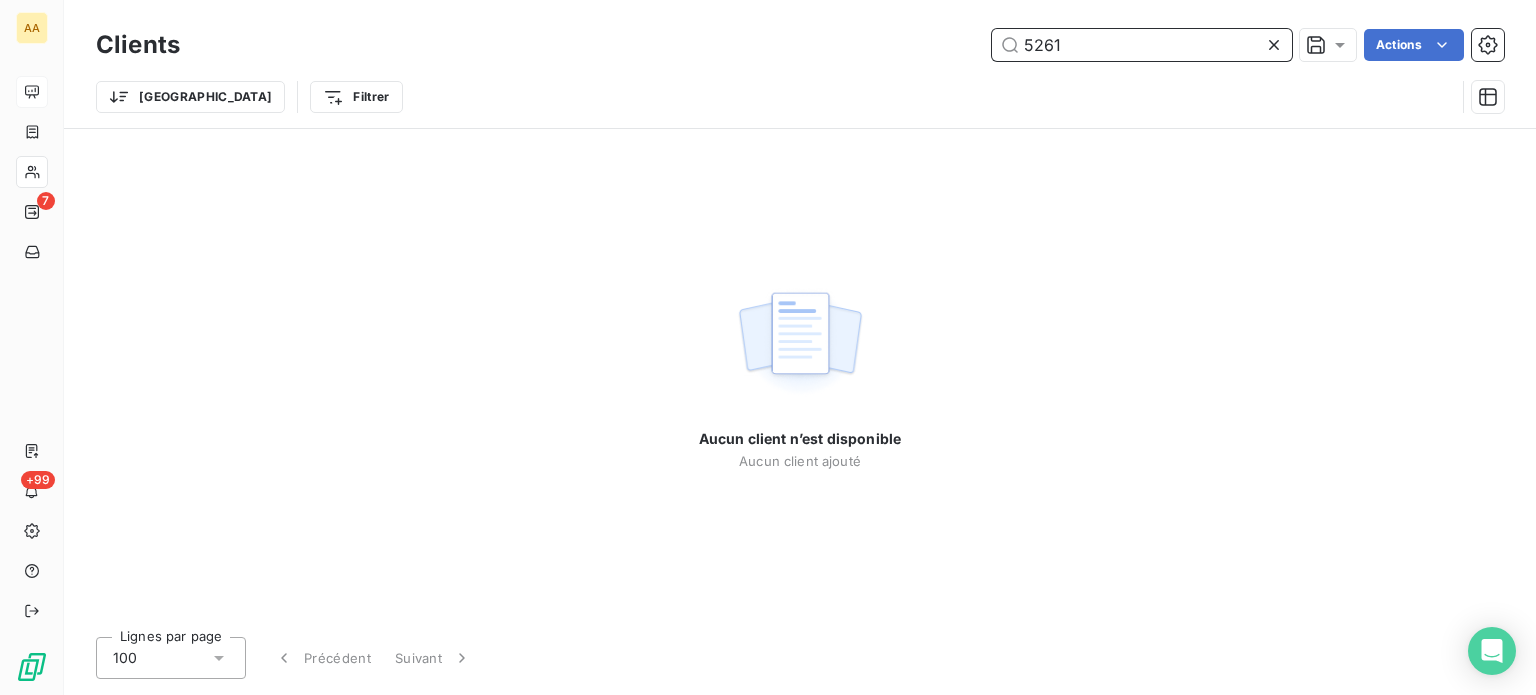 drag, startPoint x: 1080, startPoint y: 45, endPoint x: 616, endPoint y: 22, distance: 464.5697 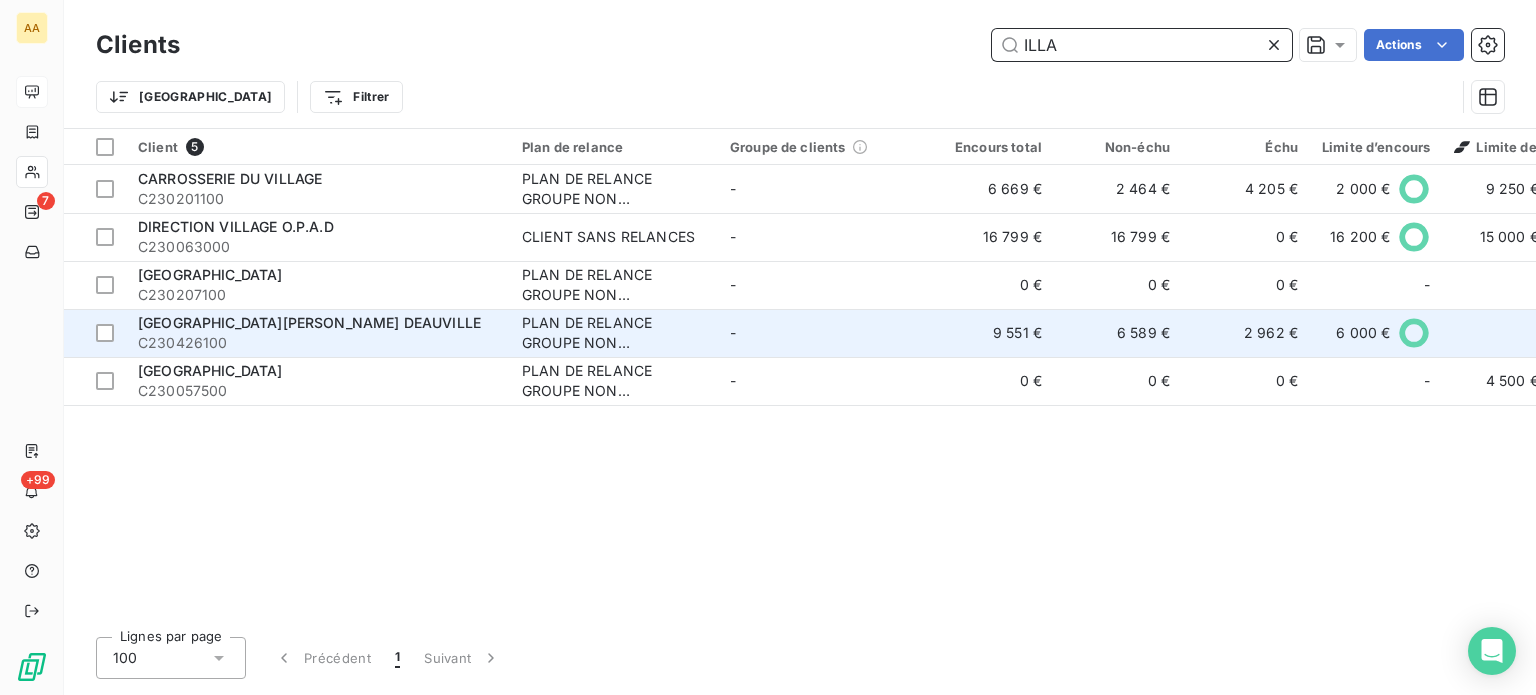 type on "ILLA" 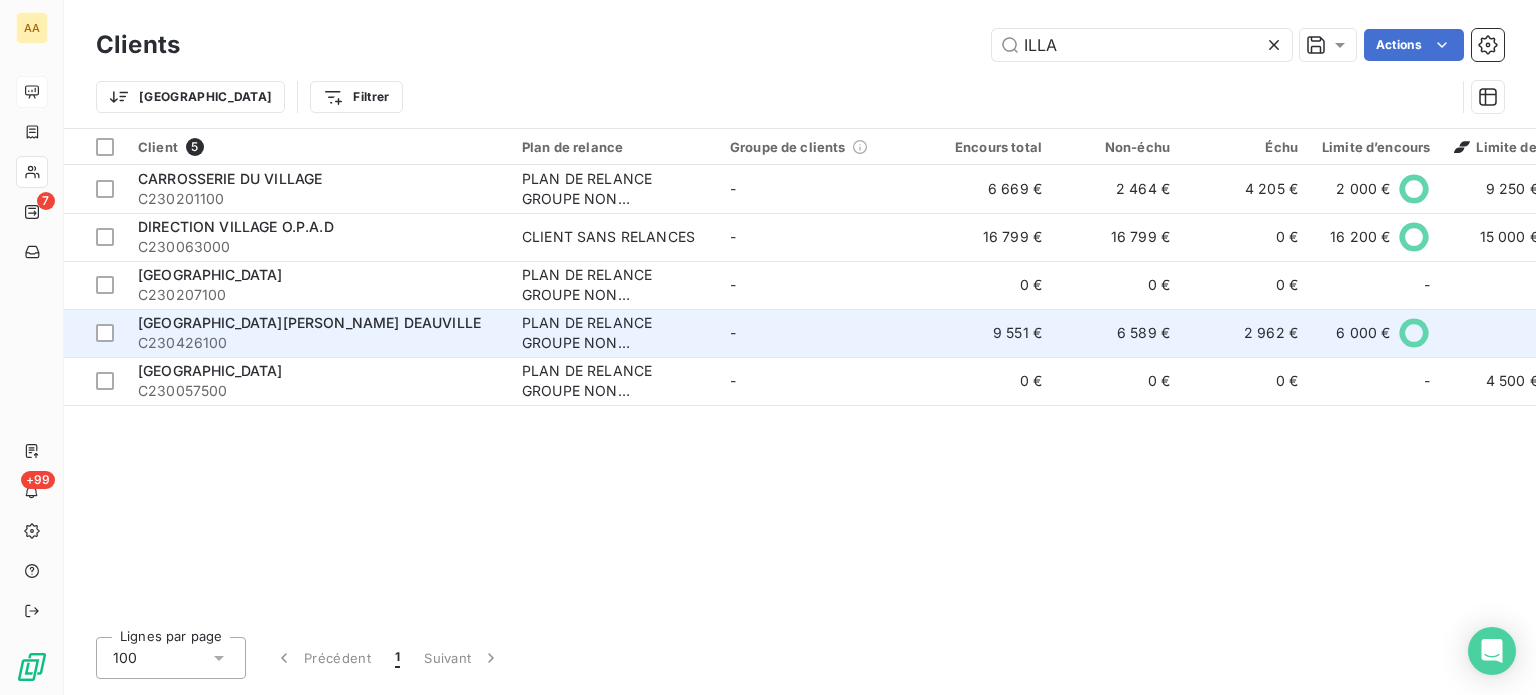 click on "C230426100" at bounding box center (318, 343) 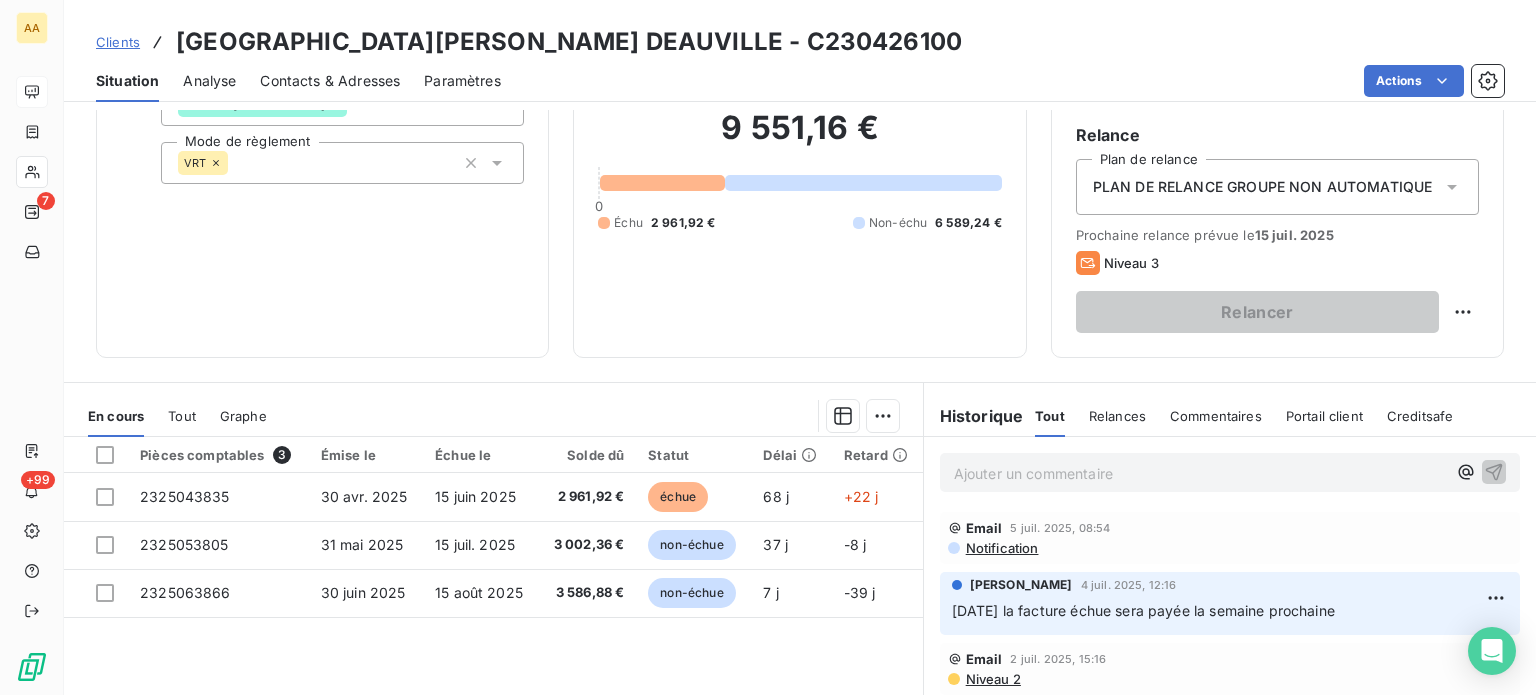 scroll, scrollTop: 200, scrollLeft: 0, axis: vertical 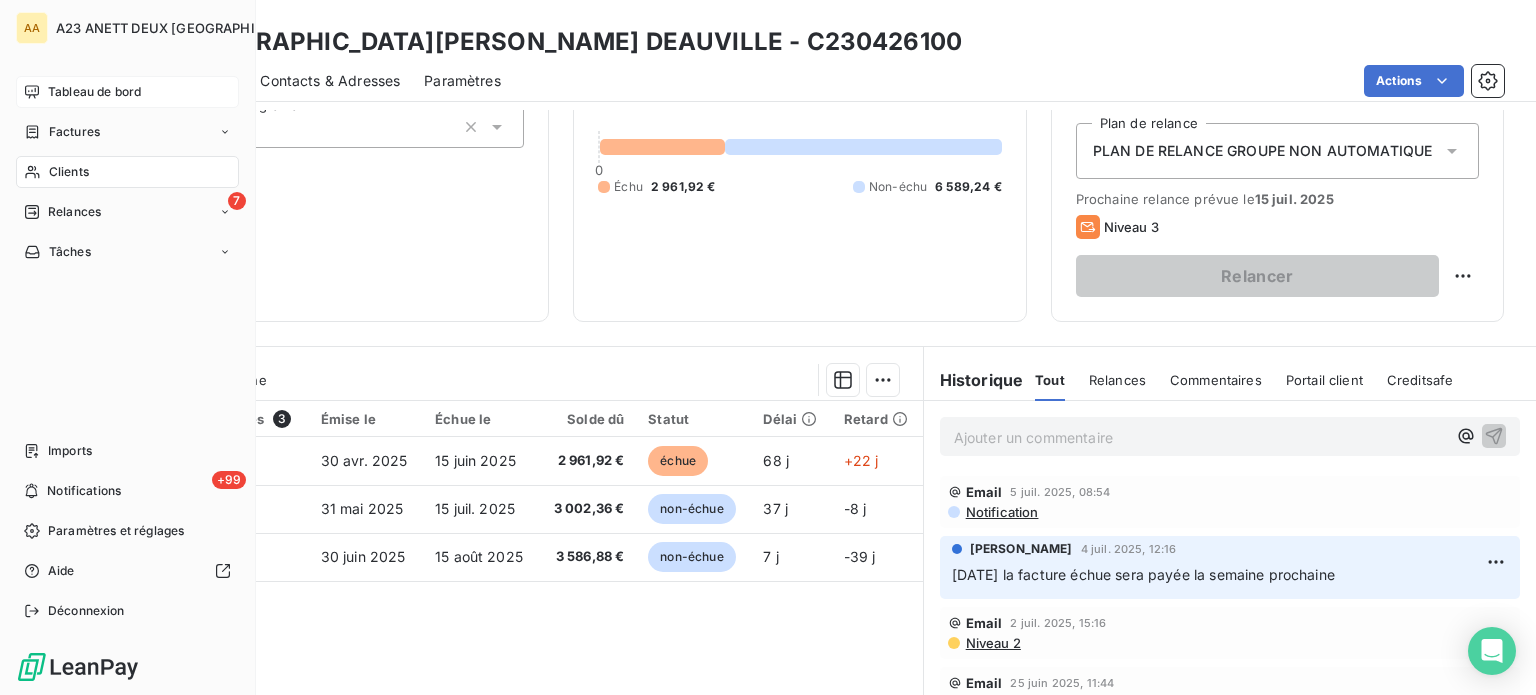 click on "Clients" at bounding box center [69, 172] 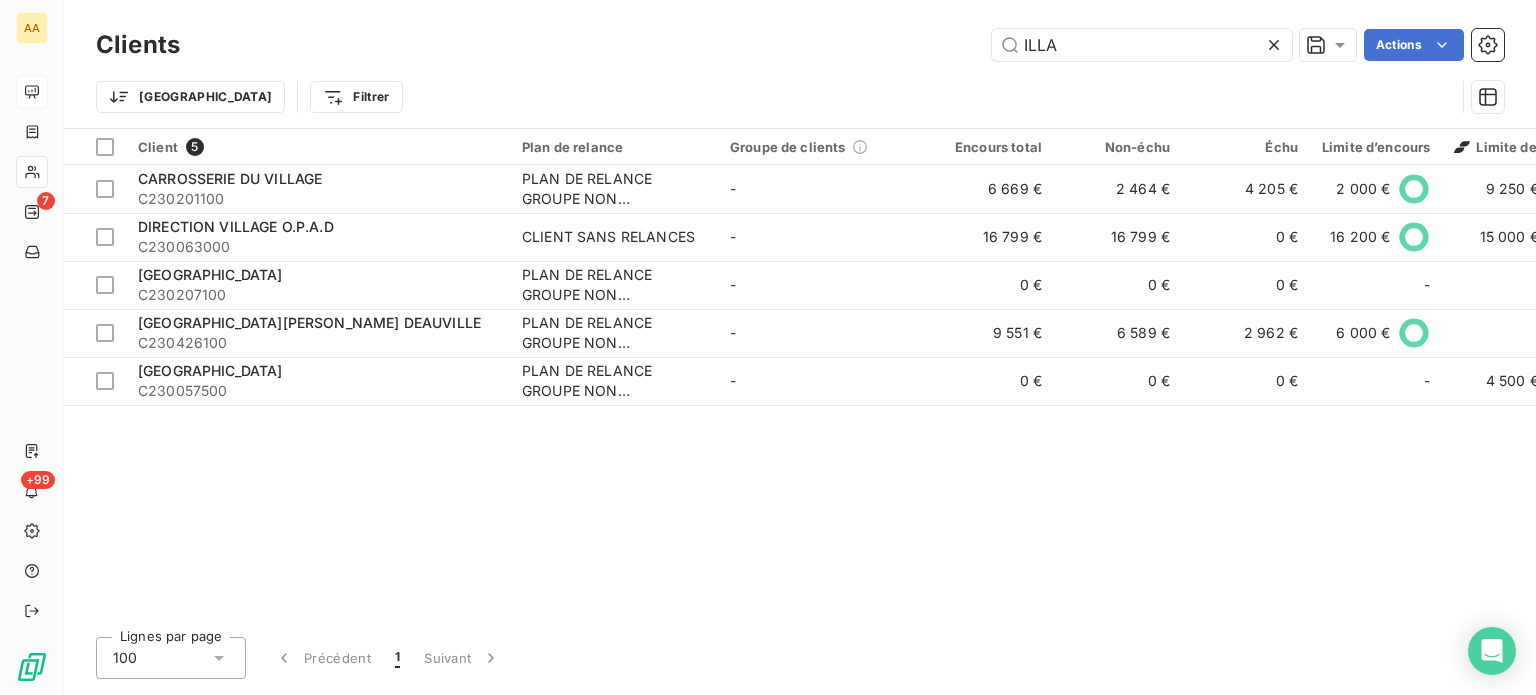 drag, startPoint x: 1084, startPoint y: 47, endPoint x: 882, endPoint y: 23, distance: 203.42075 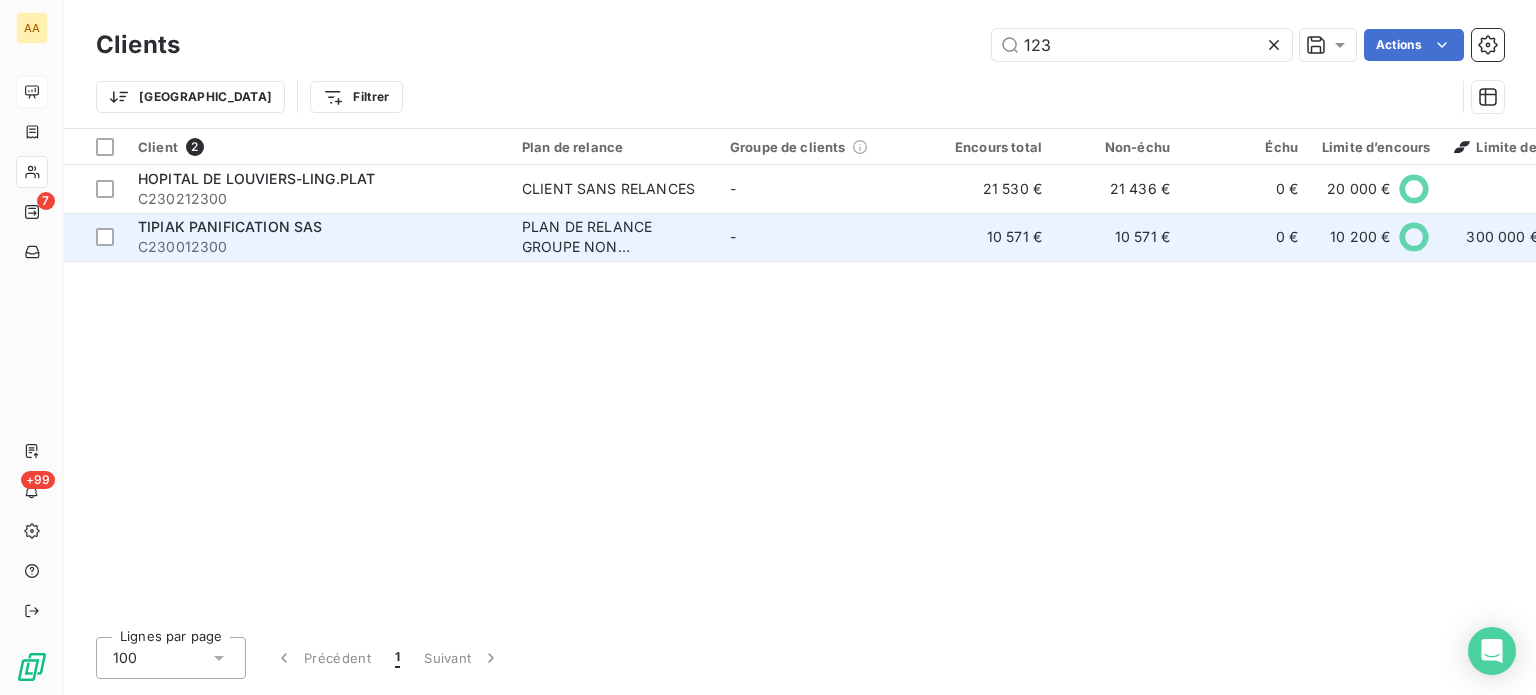 type on "123" 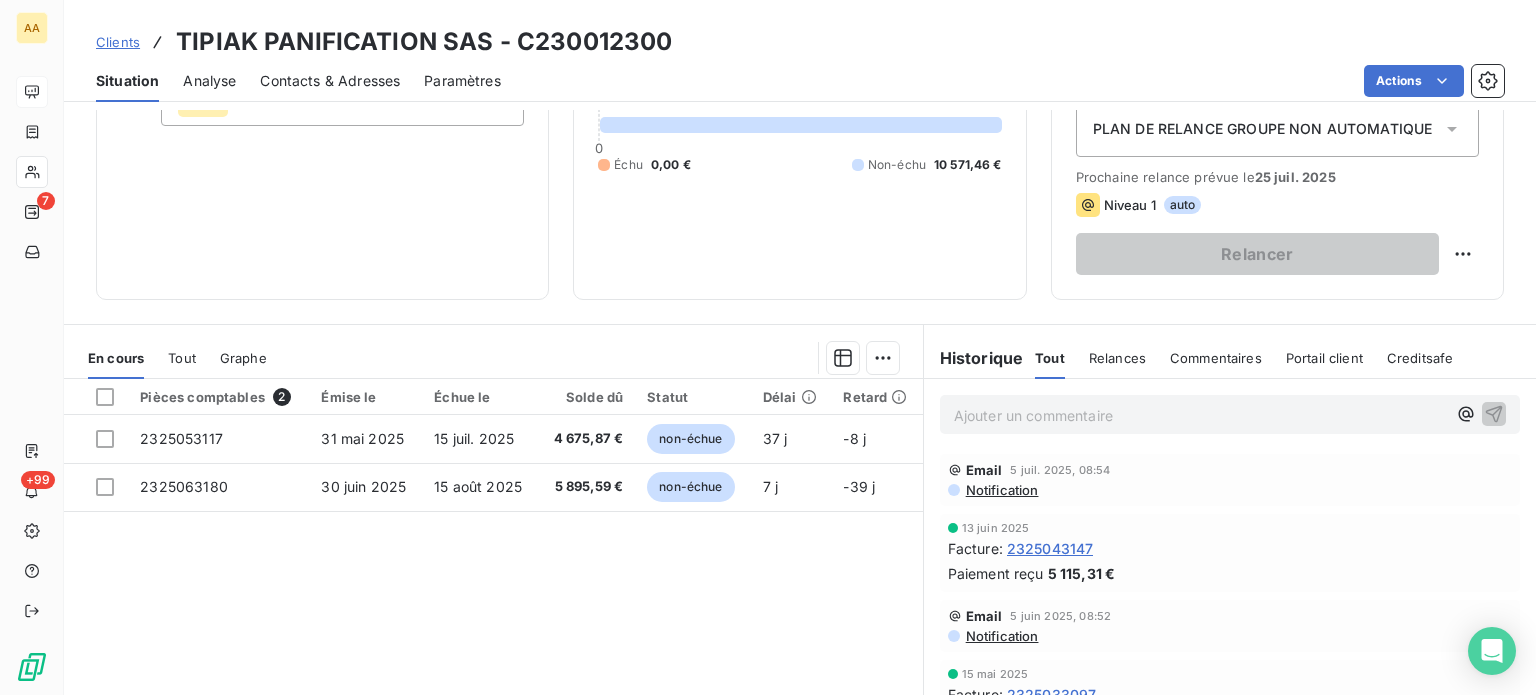 scroll, scrollTop: 300, scrollLeft: 0, axis: vertical 